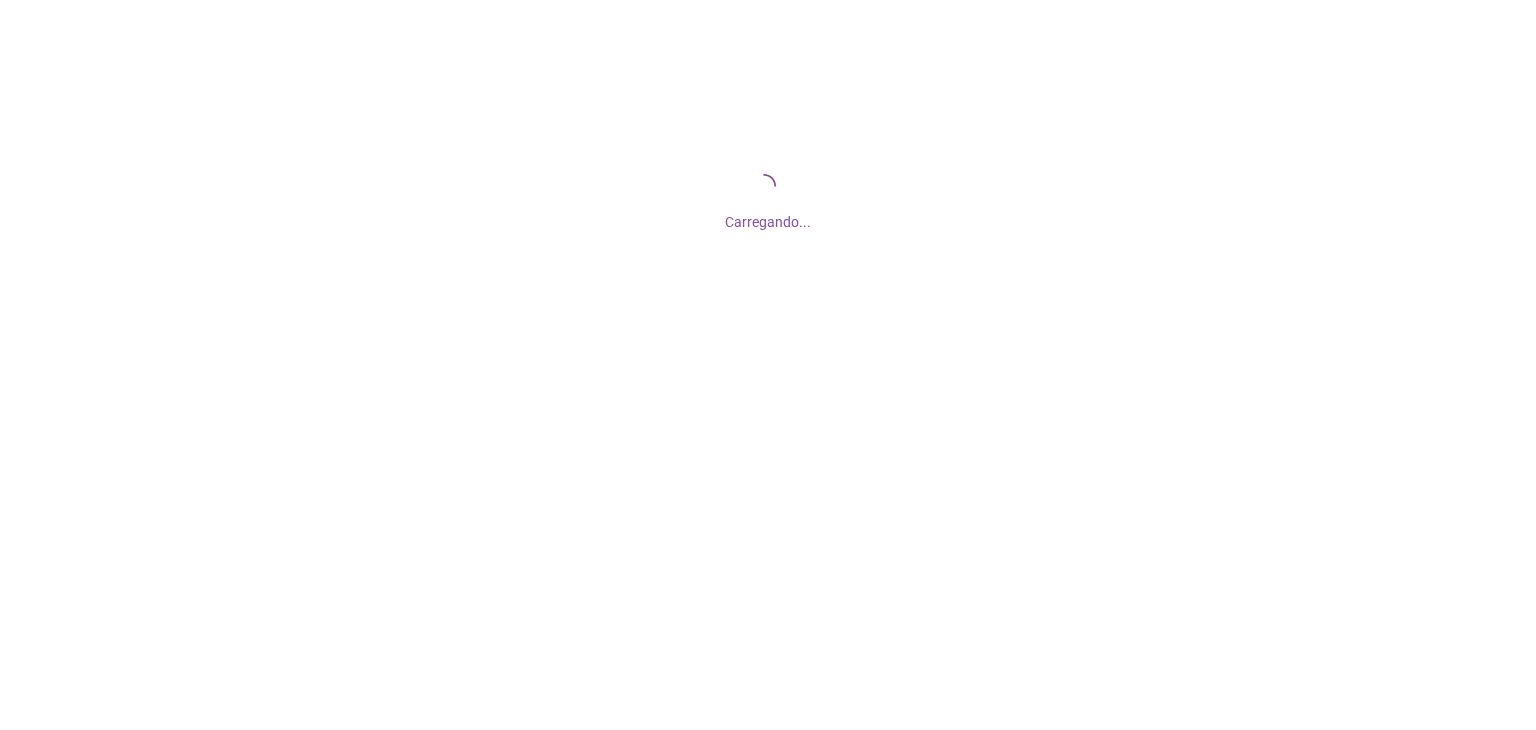 scroll, scrollTop: 0, scrollLeft: 0, axis: both 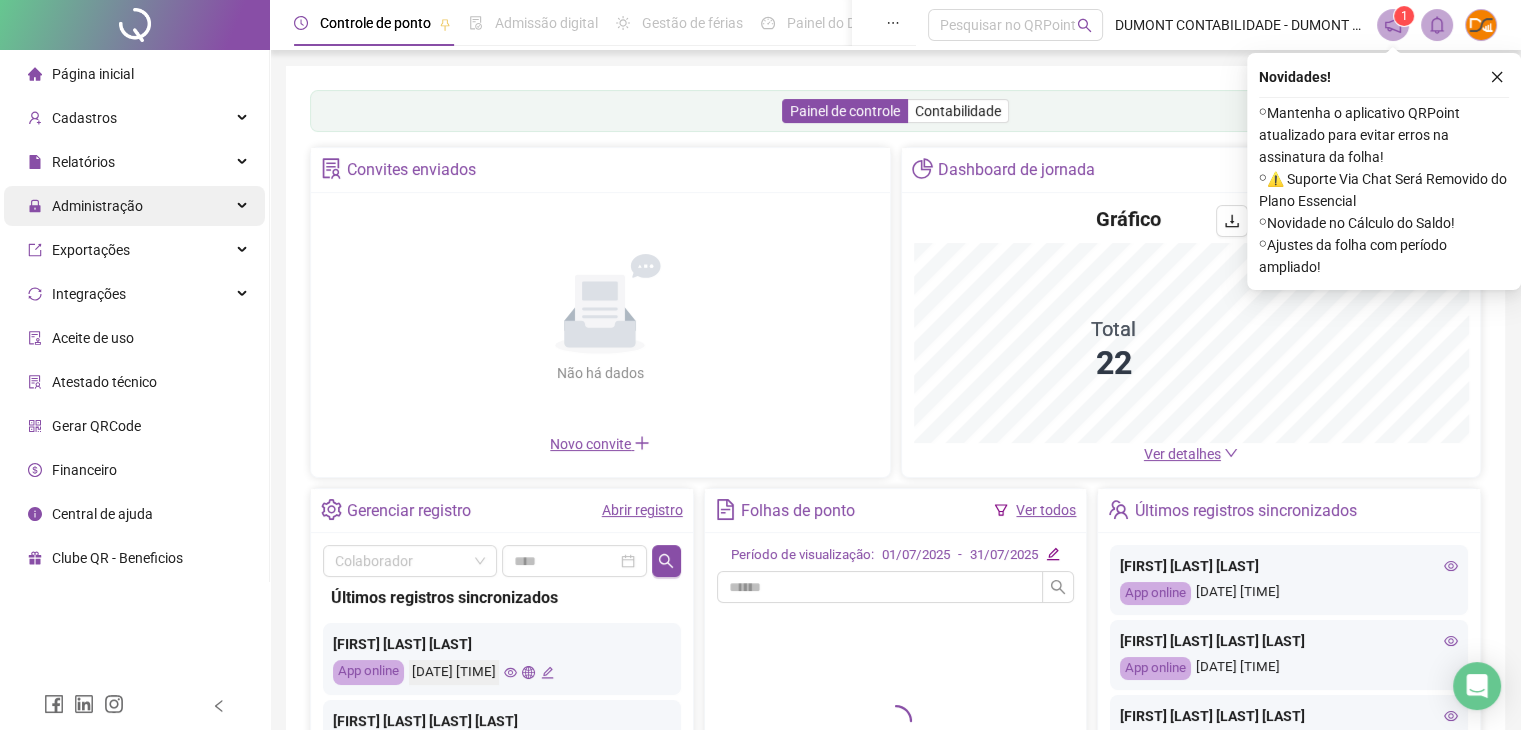 click on "Administração" at bounding box center [134, 206] 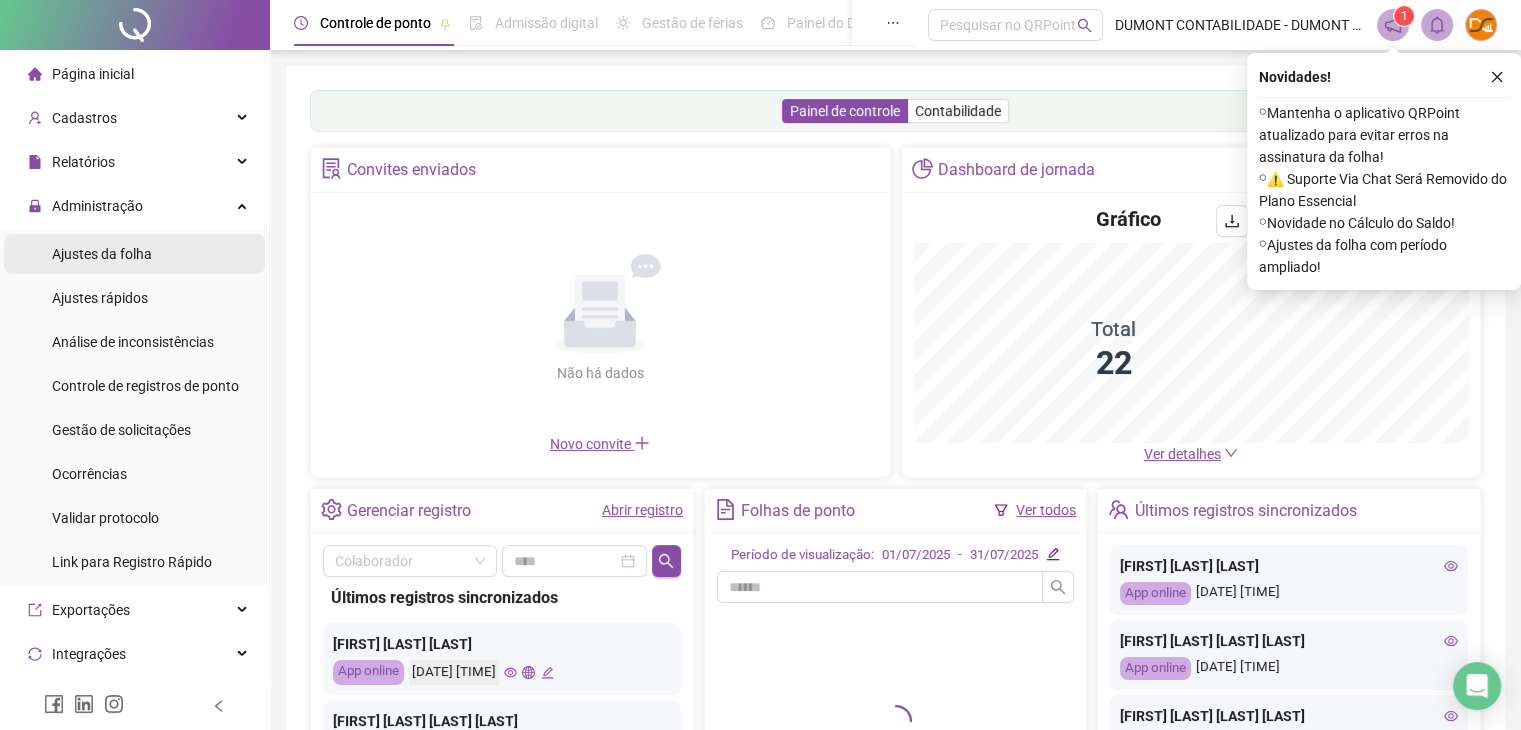 click on "Ajustes da folha" at bounding box center [134, 254] 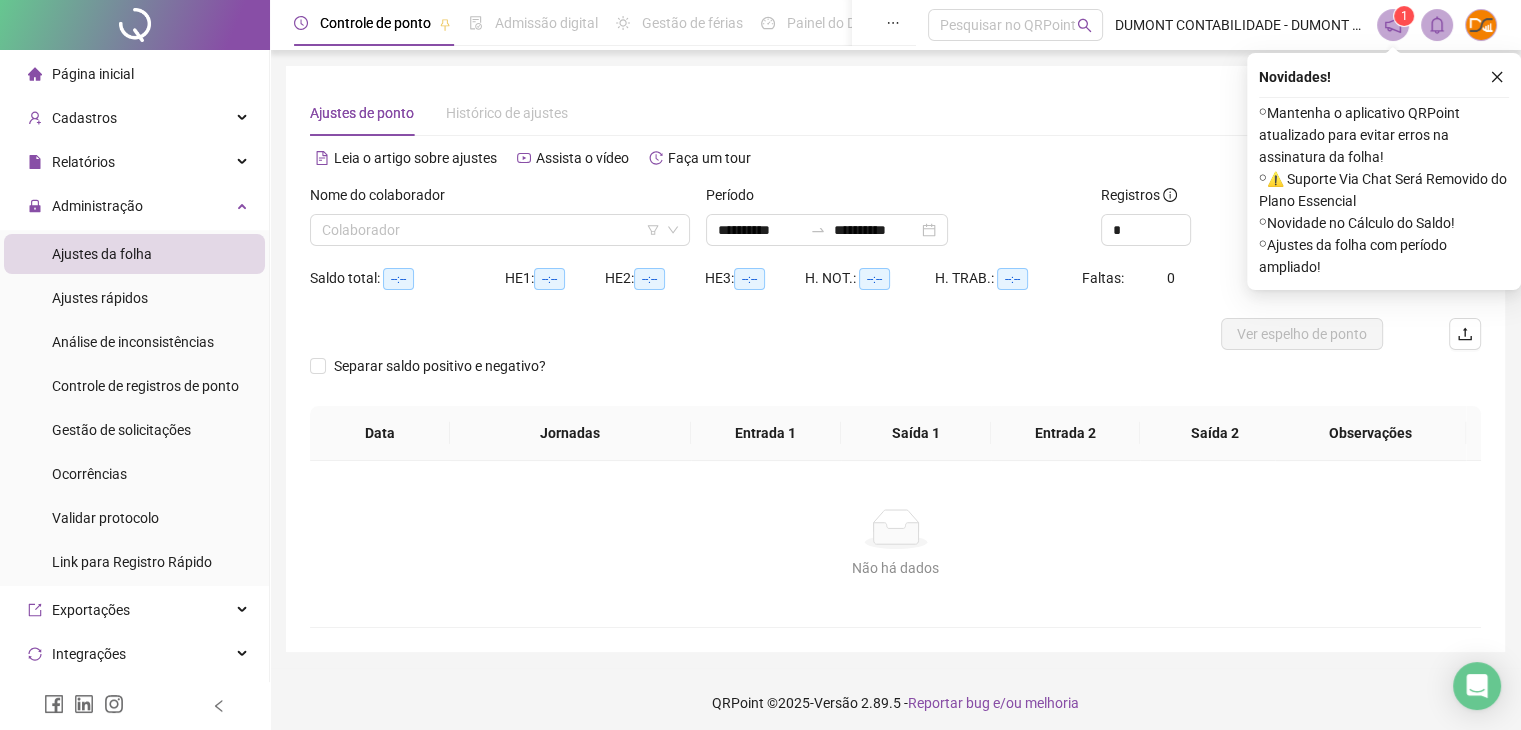 click on "Nome do colaborador" at bounding box center (384, 195) 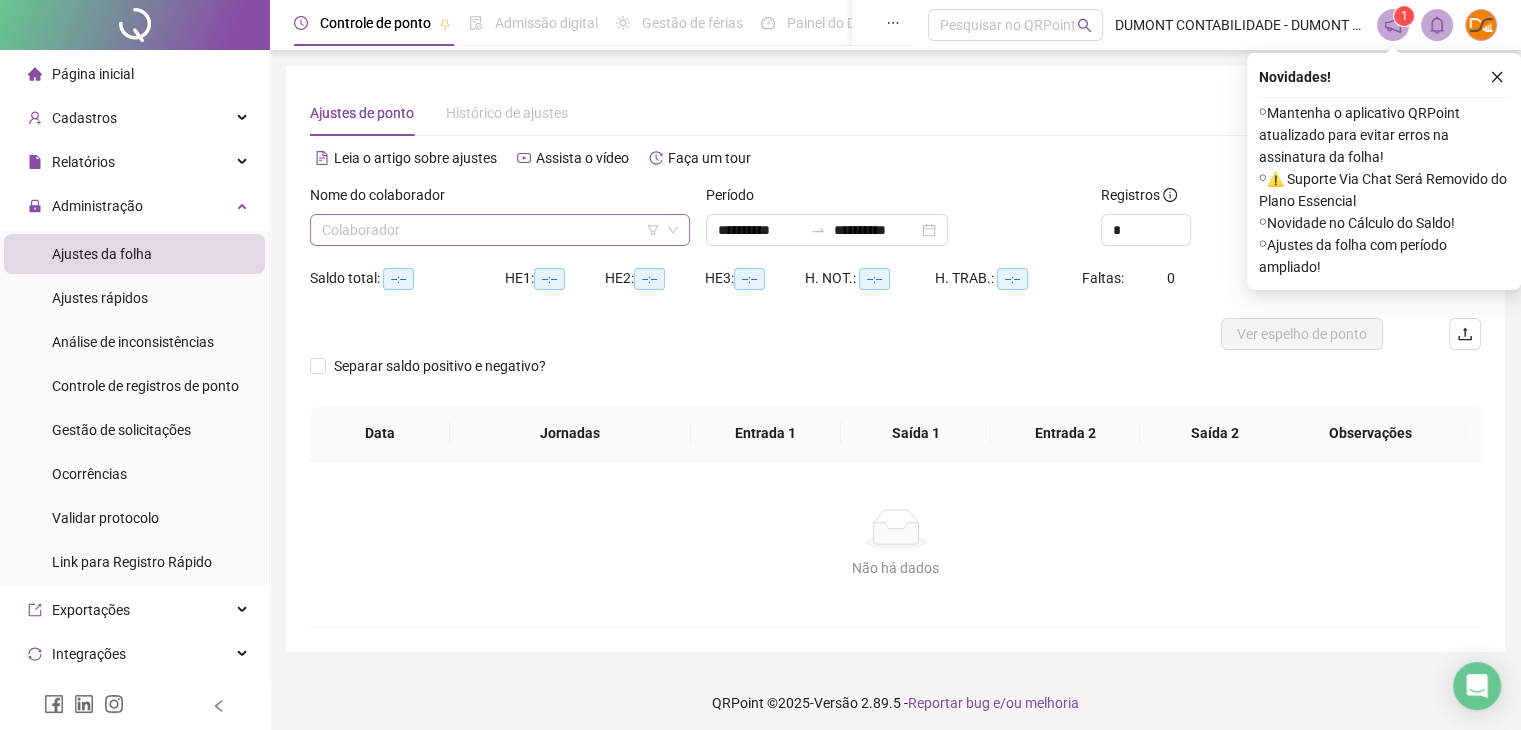 click at bounding box center (491, 230) 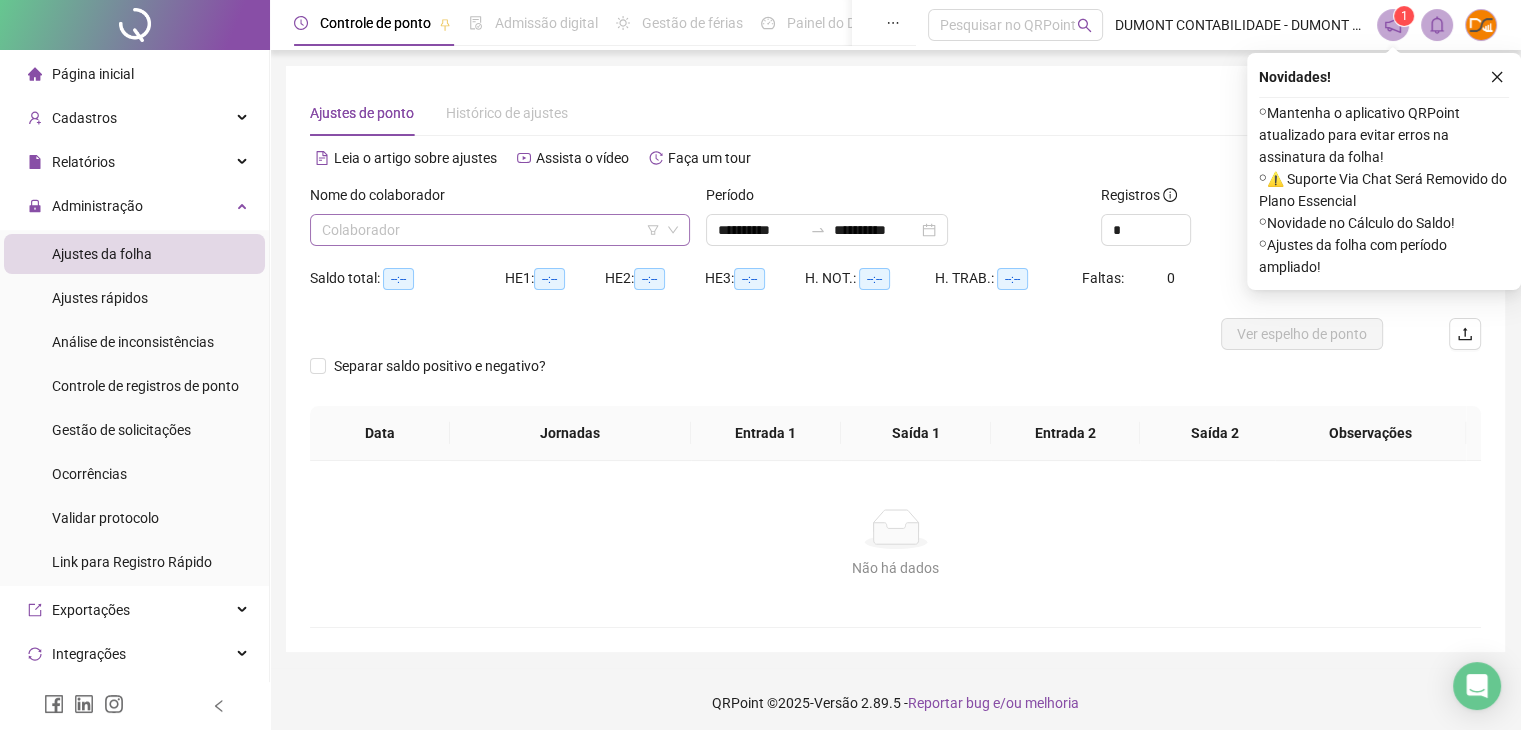 click at bounding box center [491, 230] 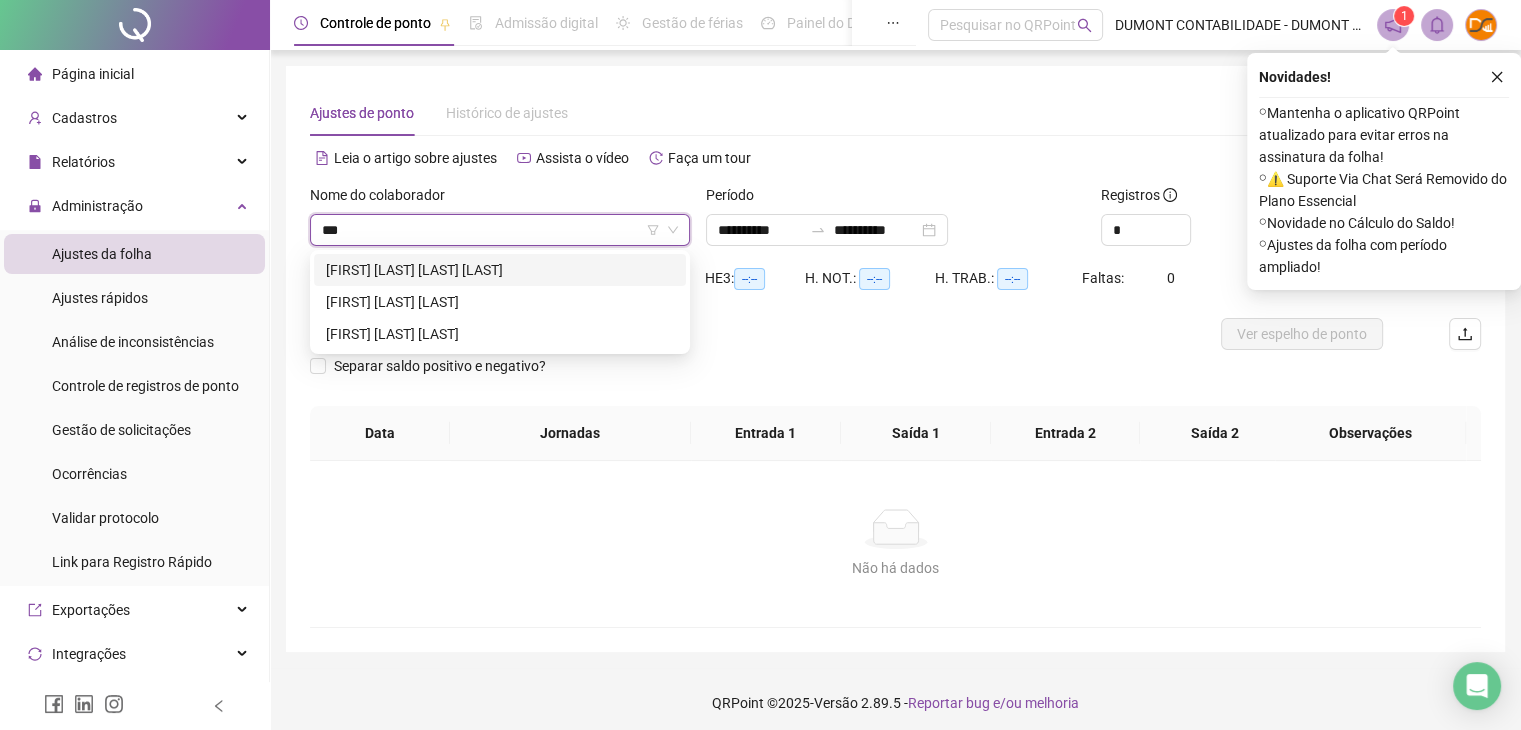 type on "****" 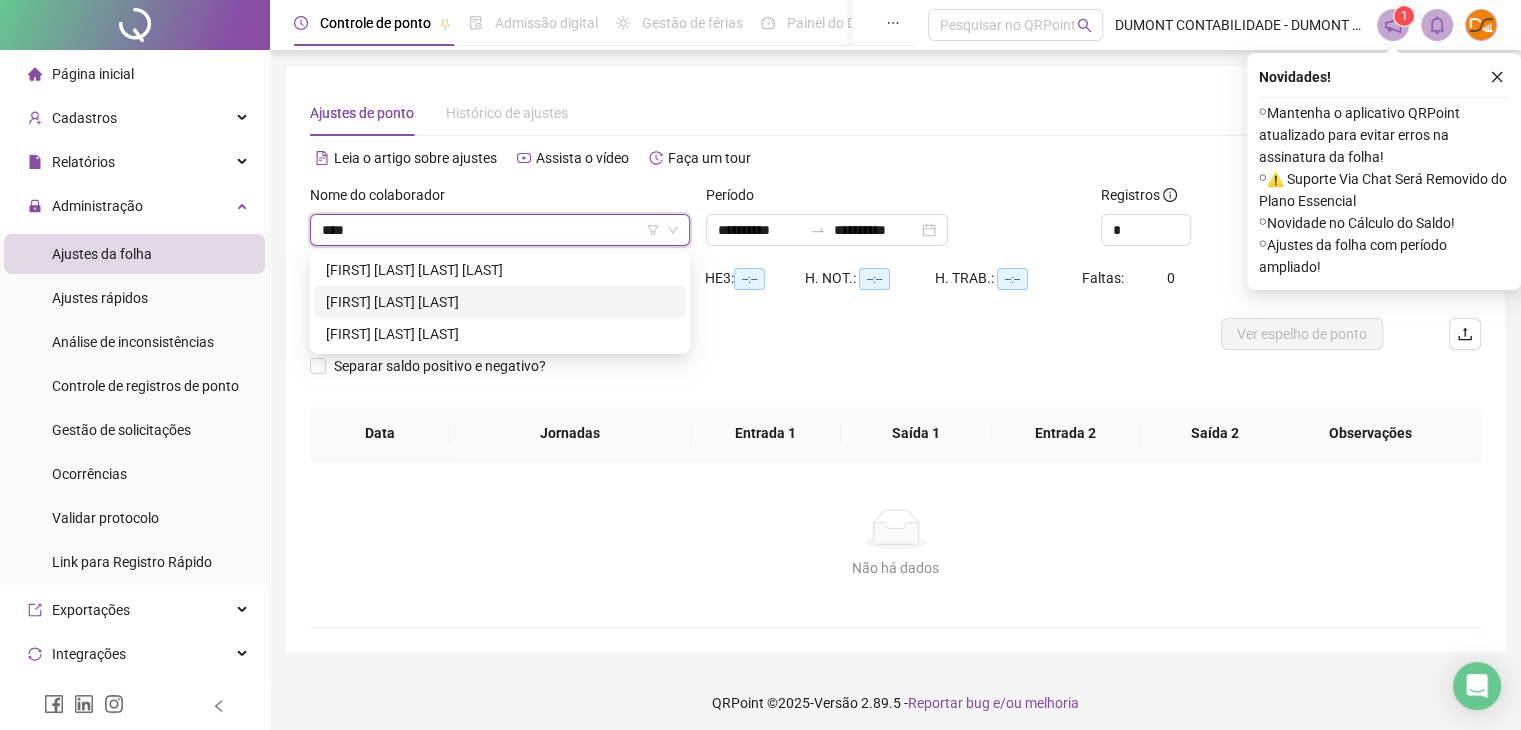 click on "[FIRST] [LAST] [LAST]" at bounding box center [500, 302] 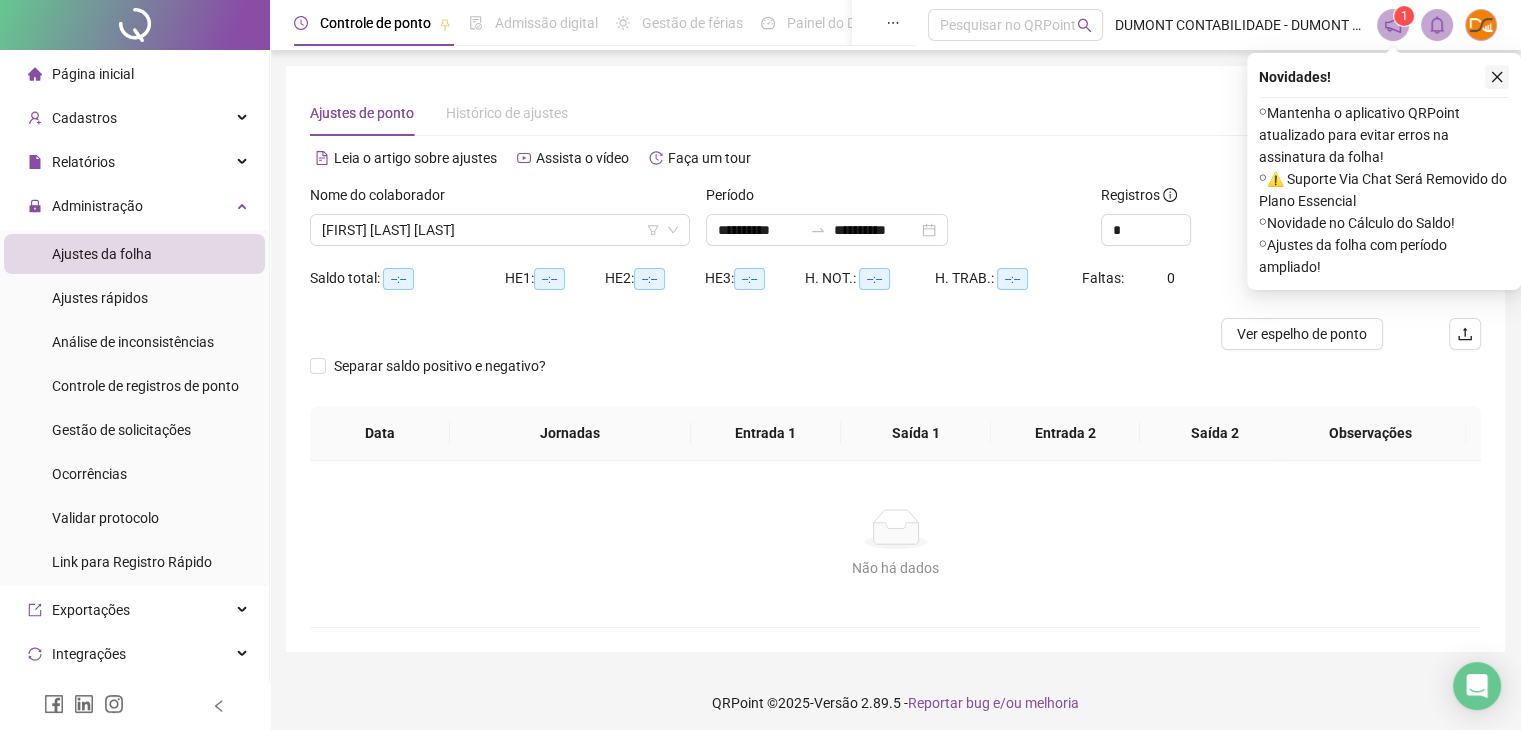 click at bounding box center [1497, 77] 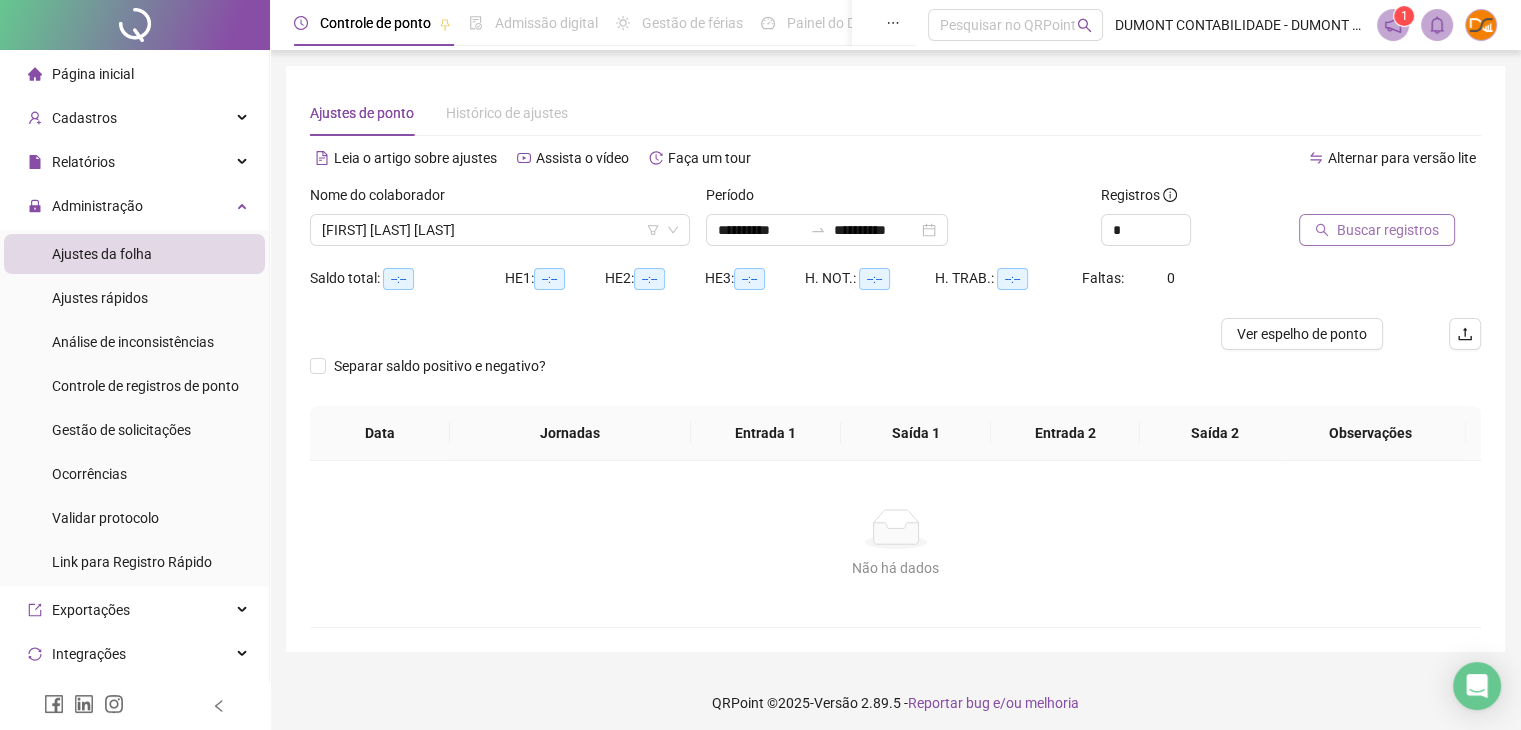 click on "Buscar registros" at bounding box center [1388, 230] 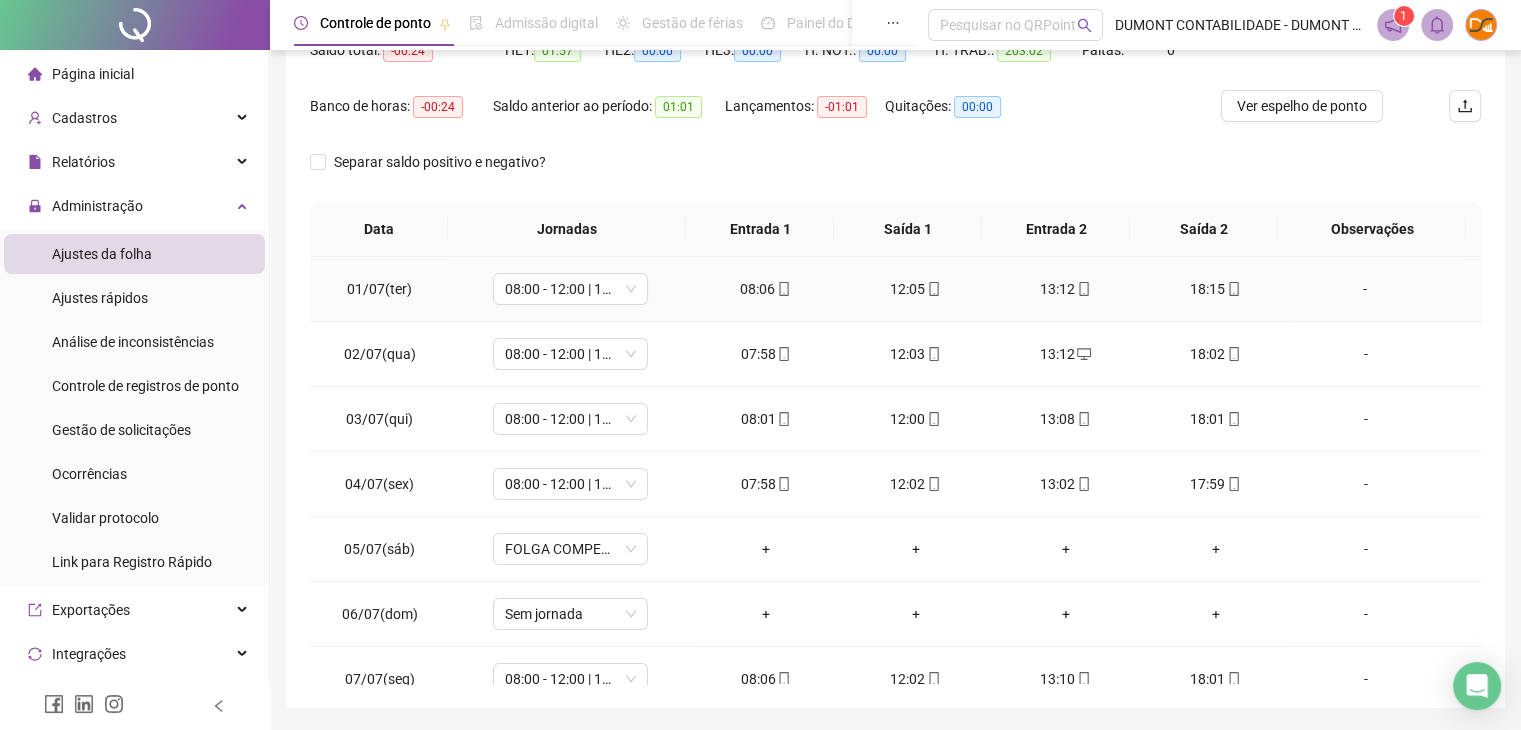 scroll, scrollTop: 292, scrollLeft: 0, axis: vertical 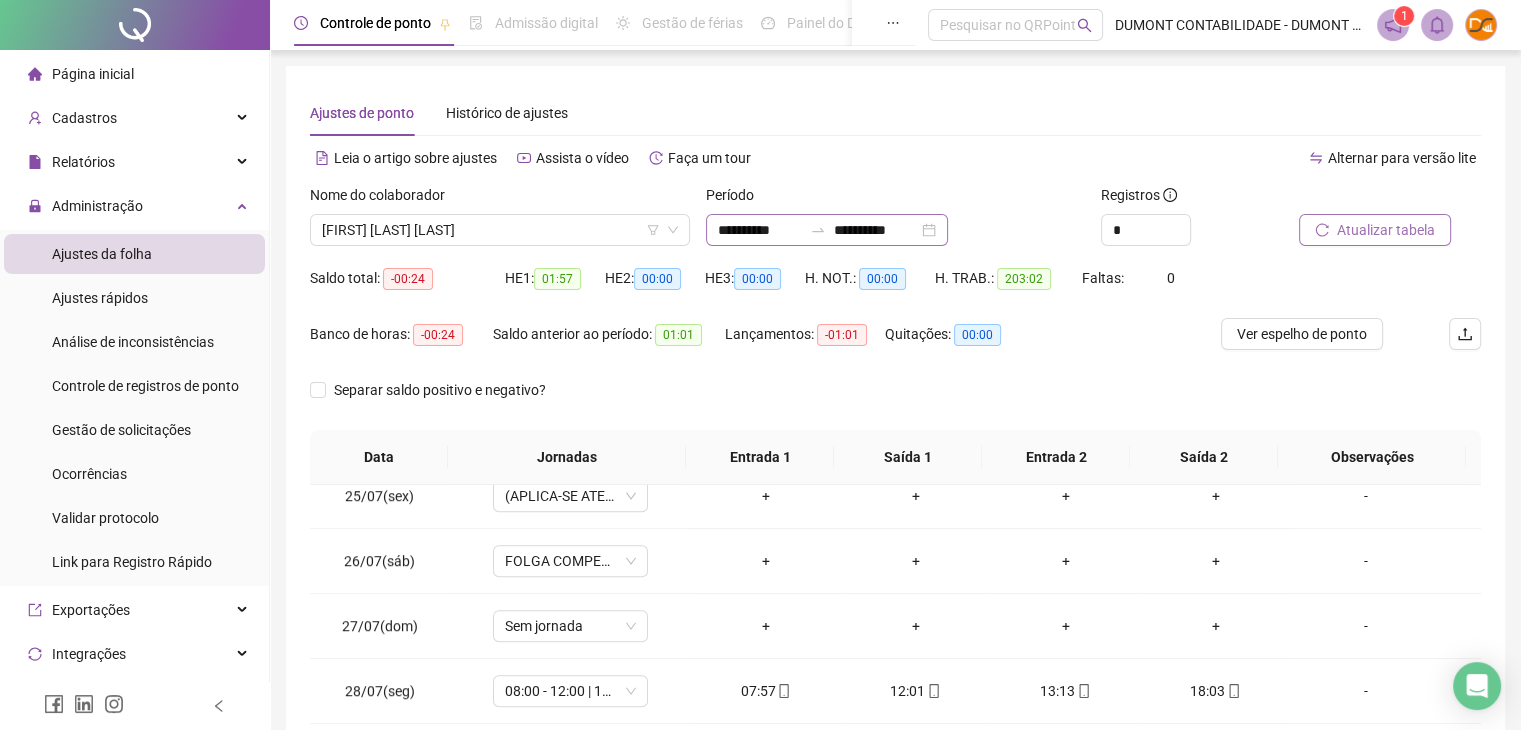 click on "**********" at bounding box center (827, 230) 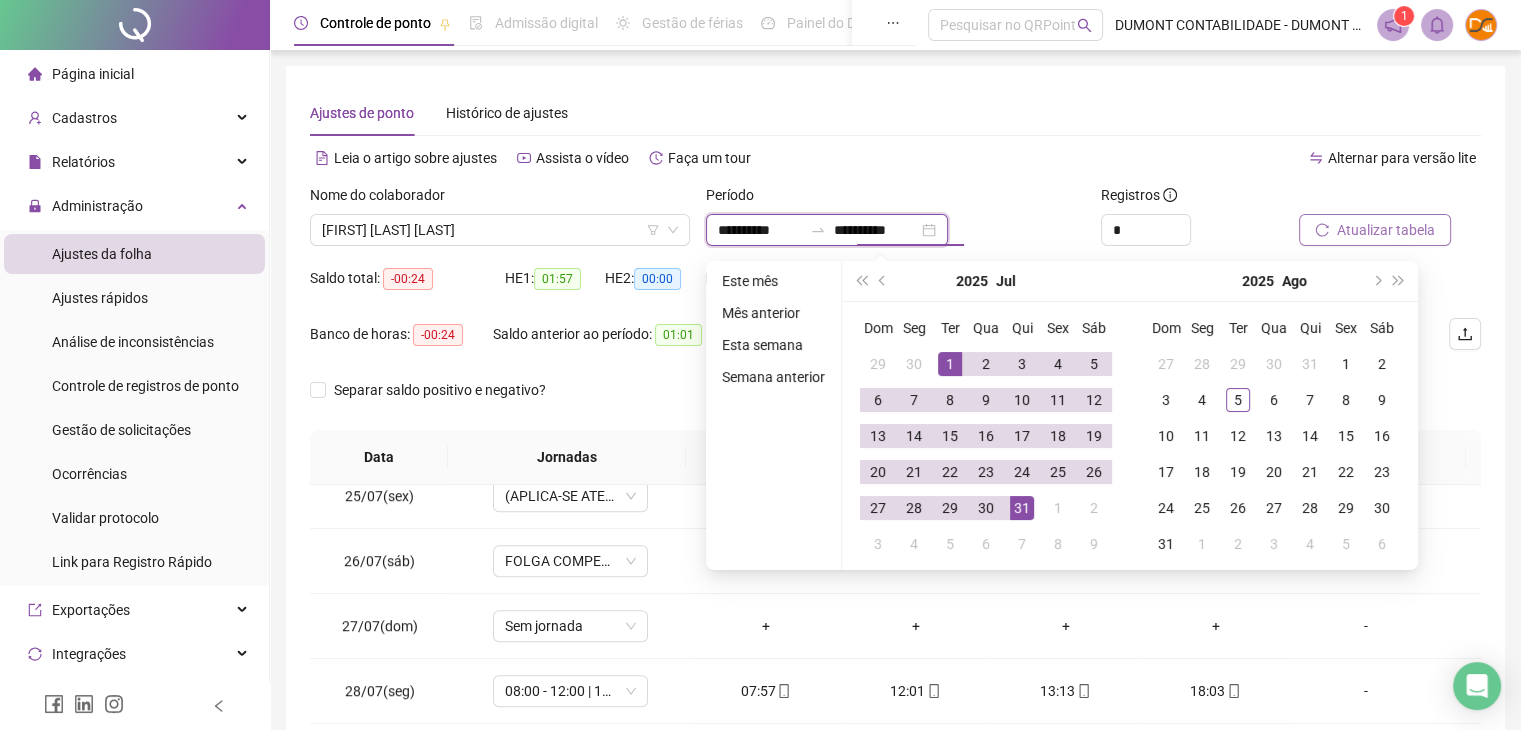 click on "**********" at bounding box center [876, 230] 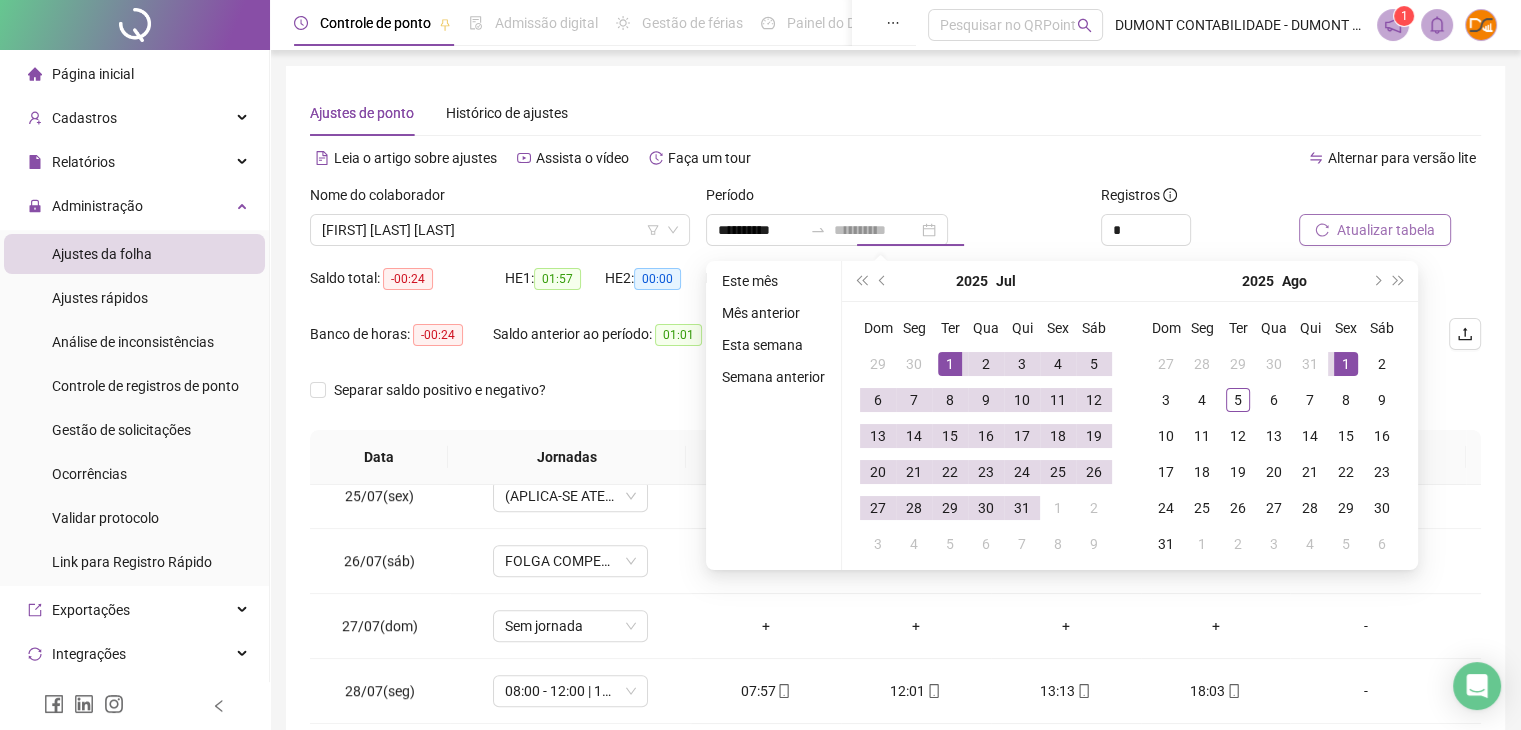click on "1" at bounding box center (1346, 364) 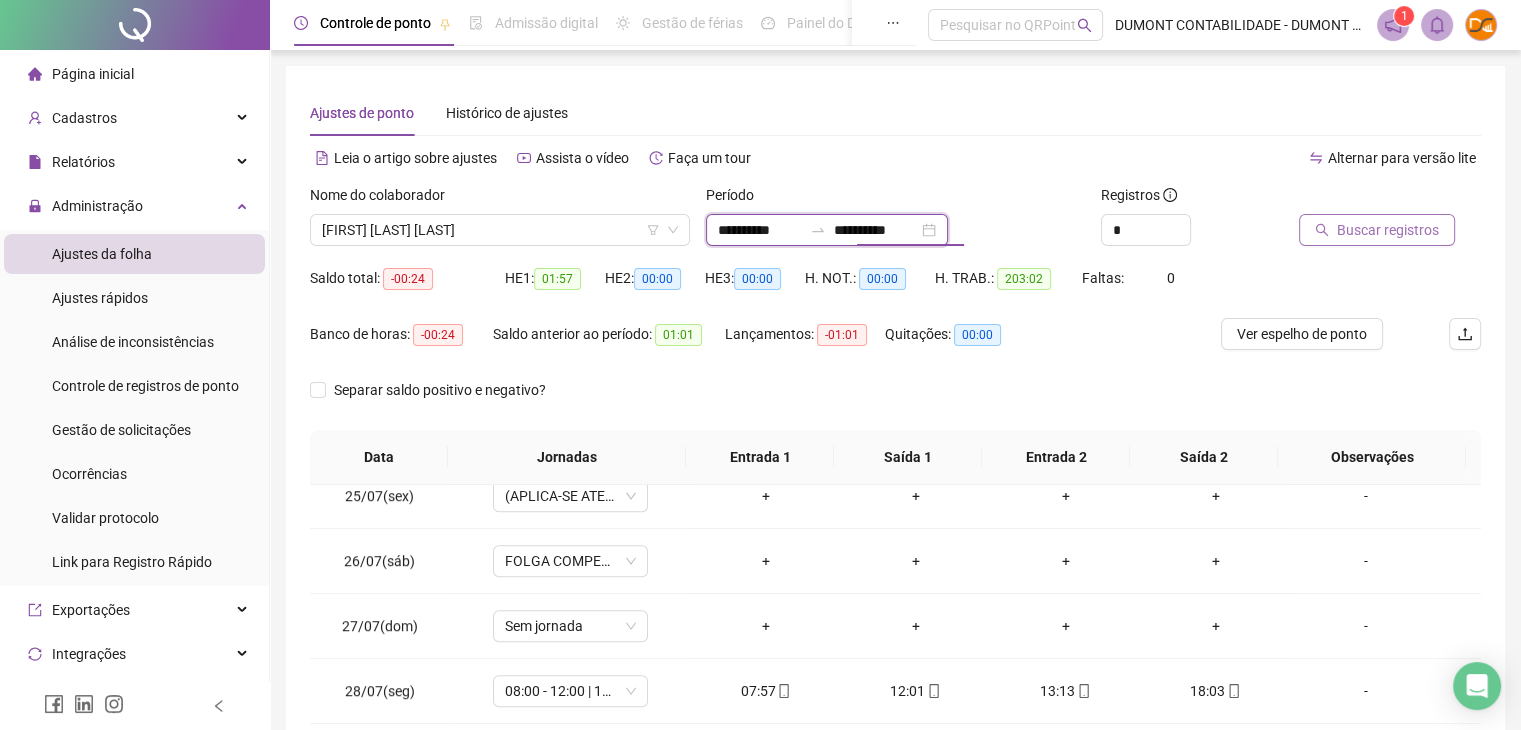 click on "**********" at bounding box center [876, 230] 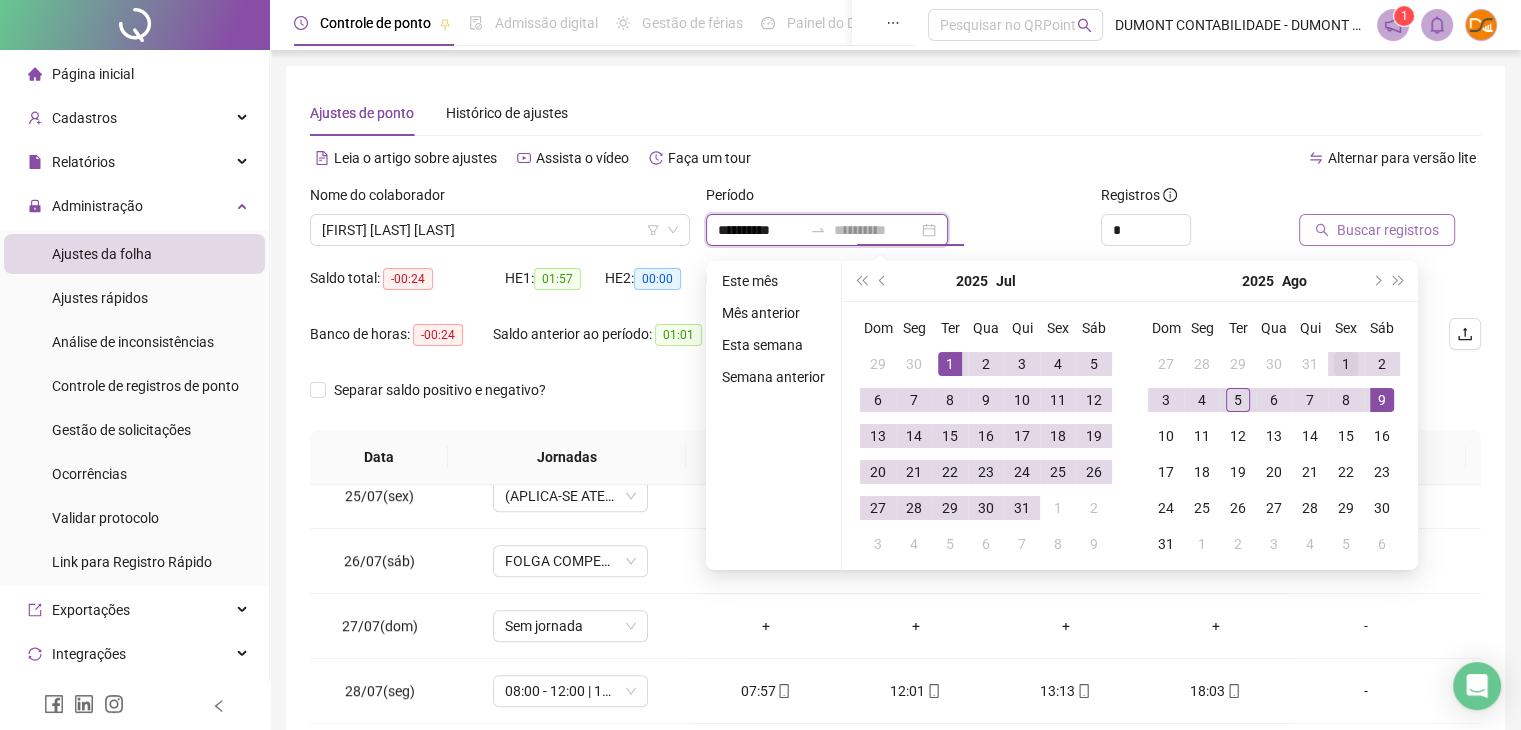 type on "**********" 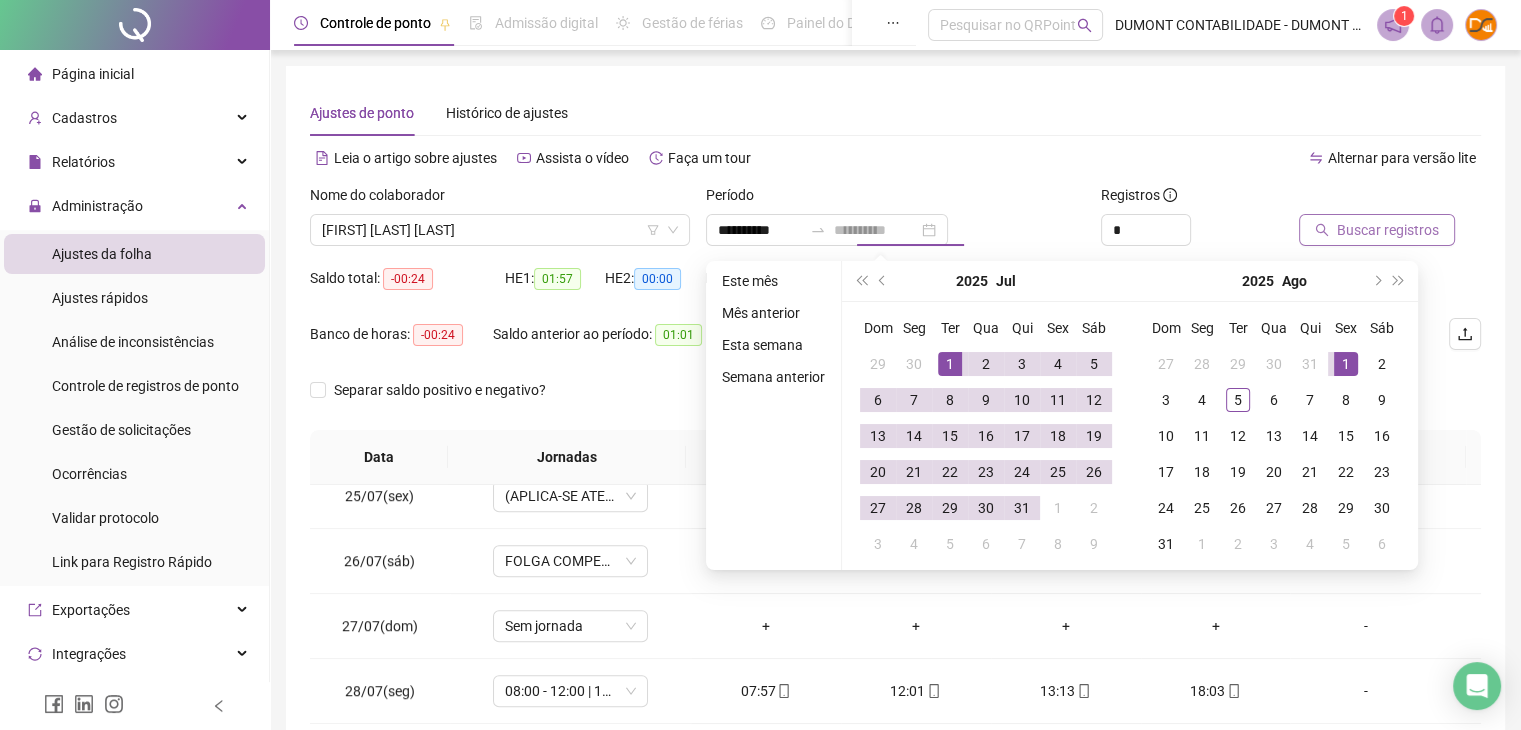 click on "1" at bounding box center [1346, 364] 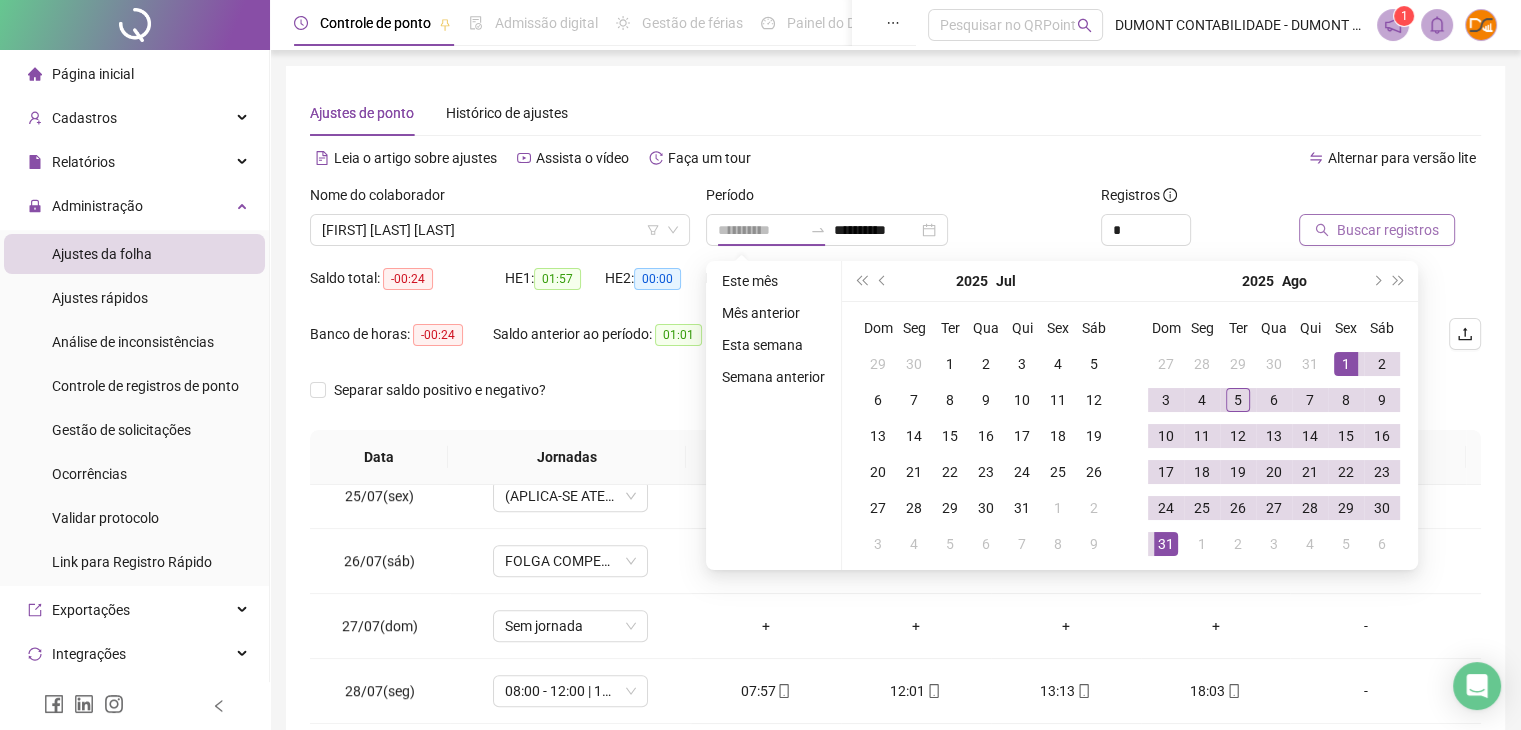 click on "31" at bounding box center [1166, 544] 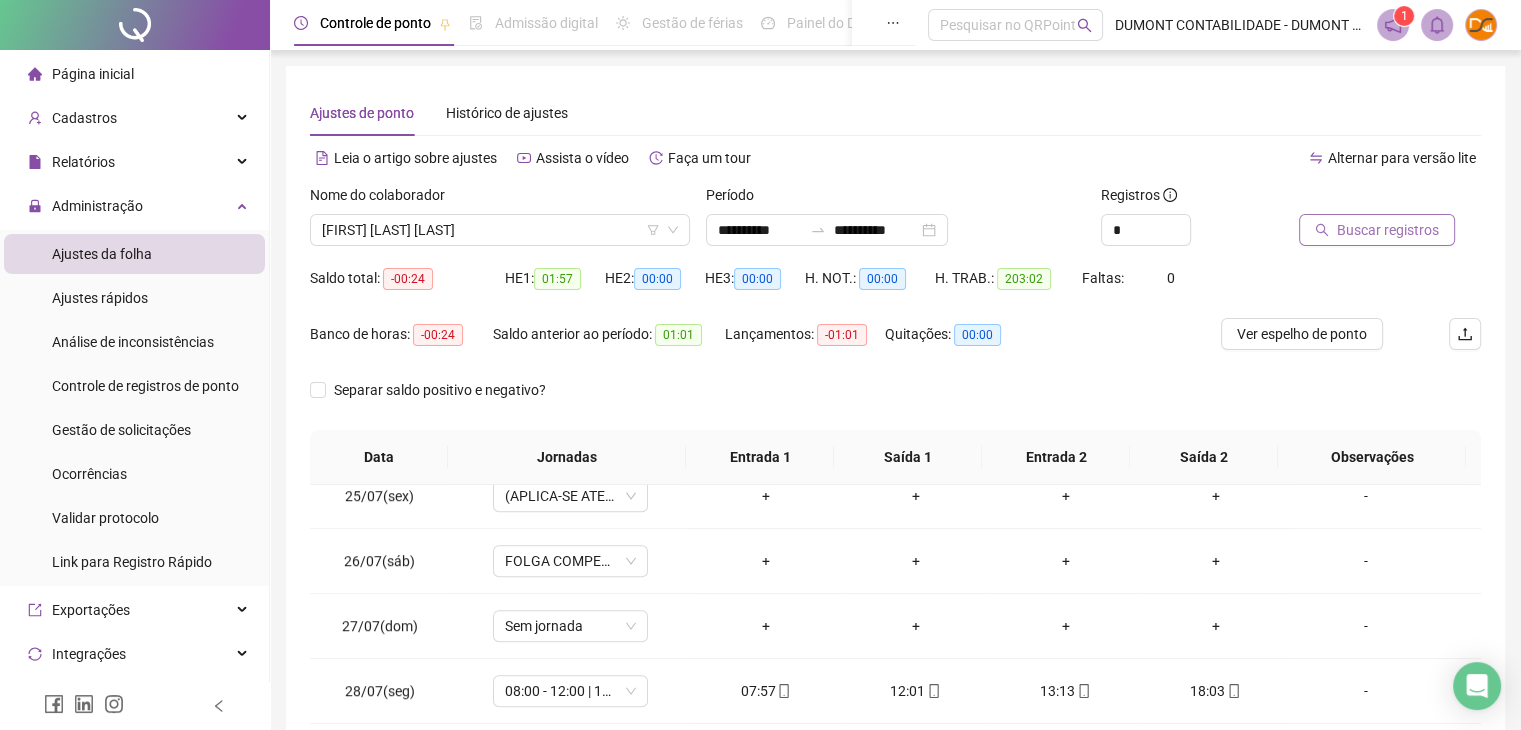 click on "Buscar registros" at bounding box center [1388, 230] 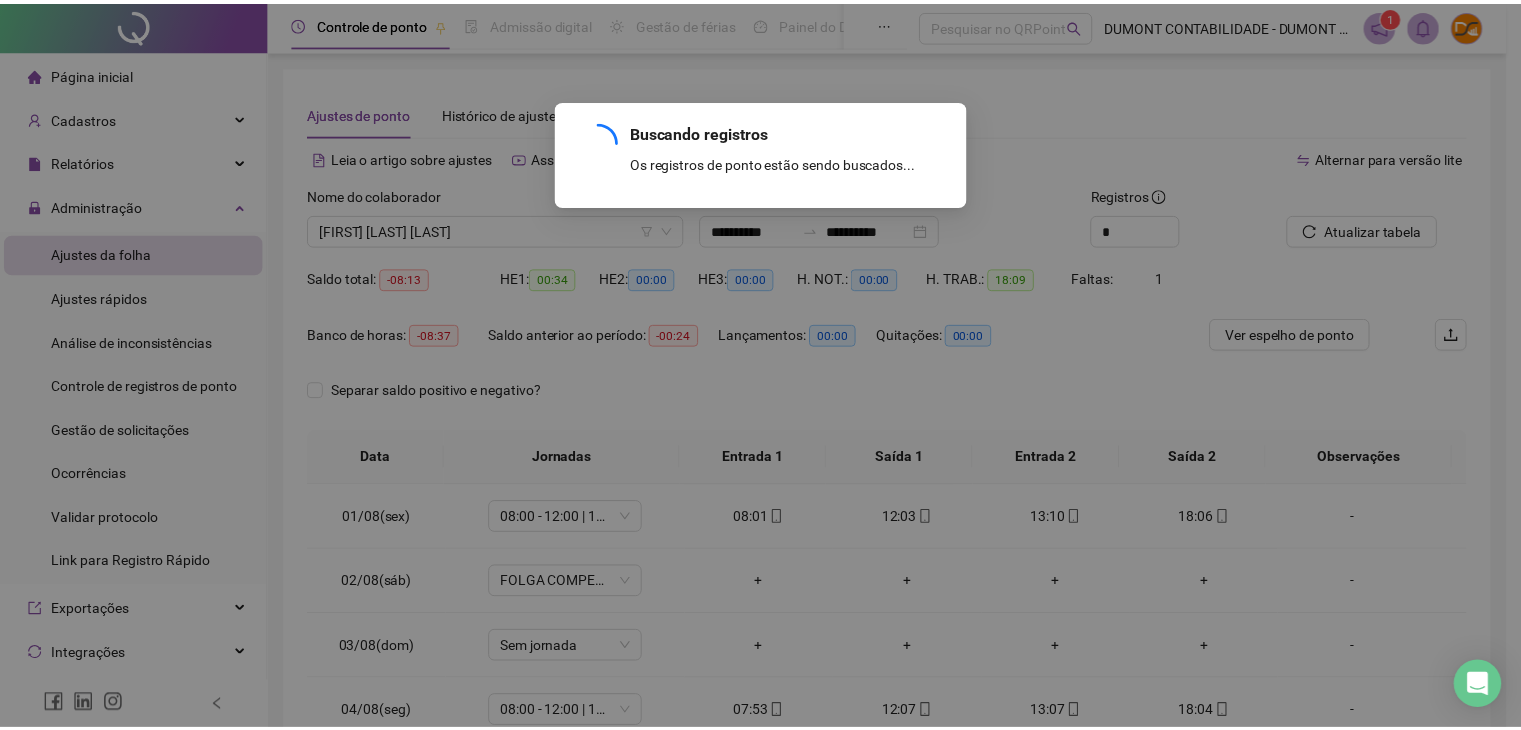 scroll, scrollTop: 0, scrollLeft: 0, axis: both 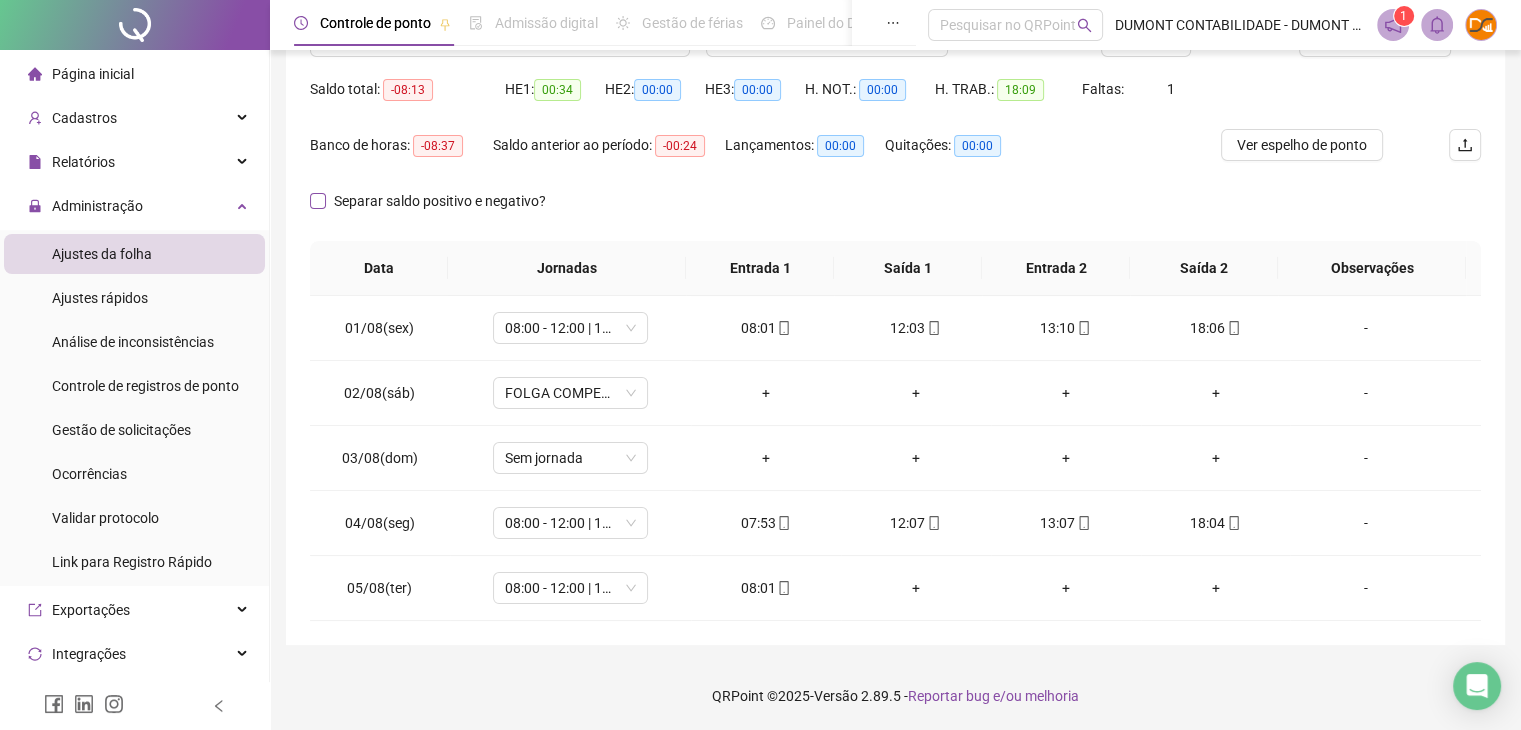 click on "Separar saldo positivo e negativo?" at bounding box center (440, 201) 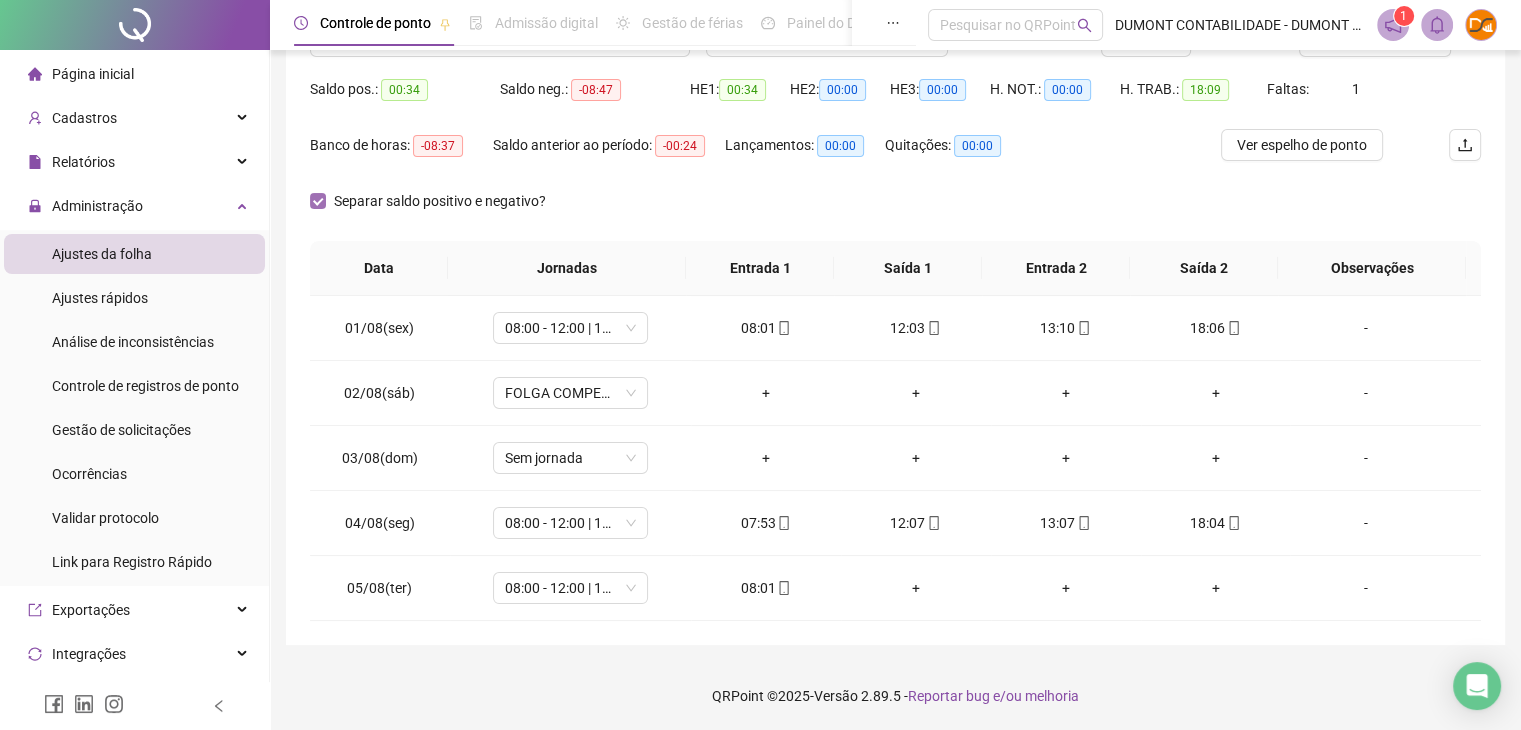 click on "Separar saldo positivo e negativo?" at bounding box center [440, 201] 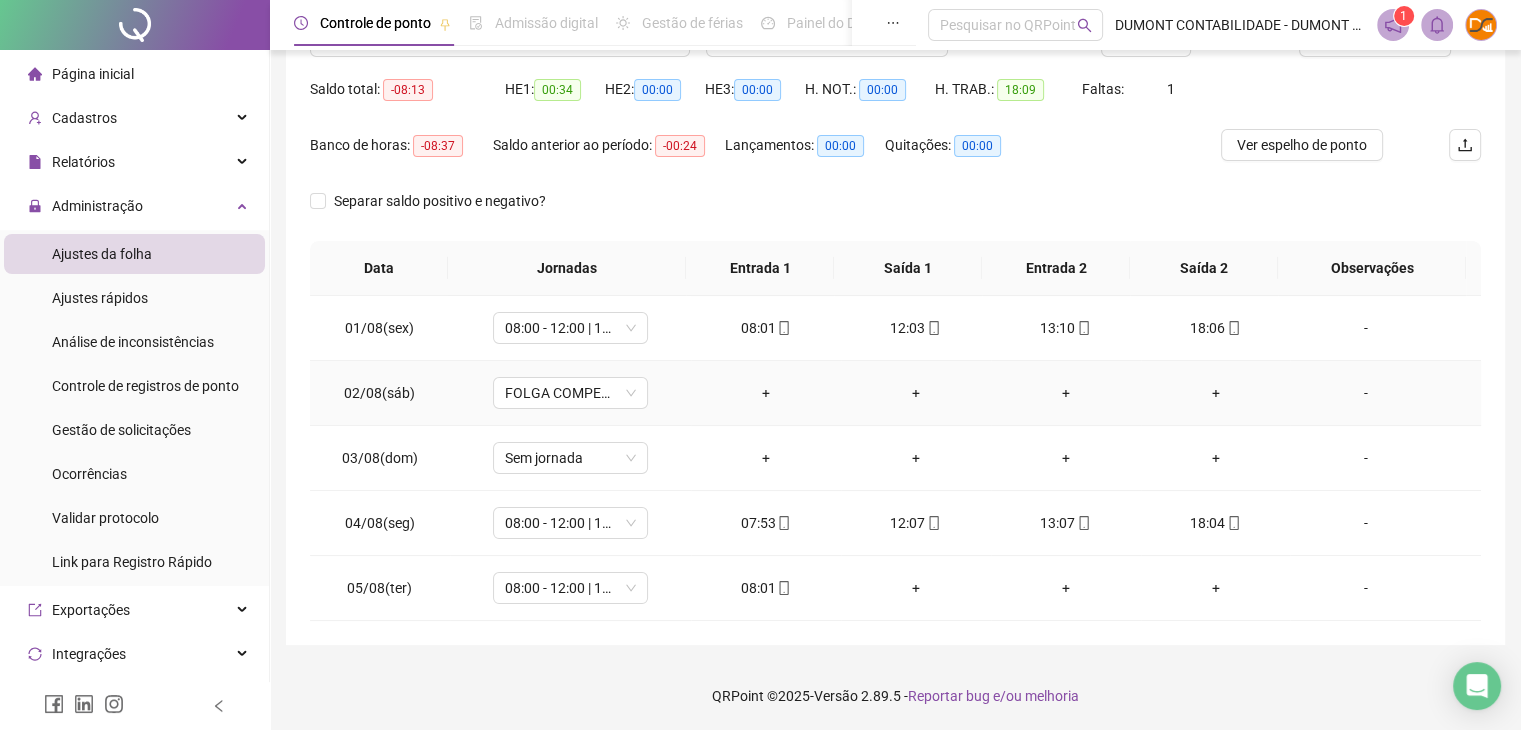 scroll, scrollTop: 0, scrollLeft: 0, axis: both 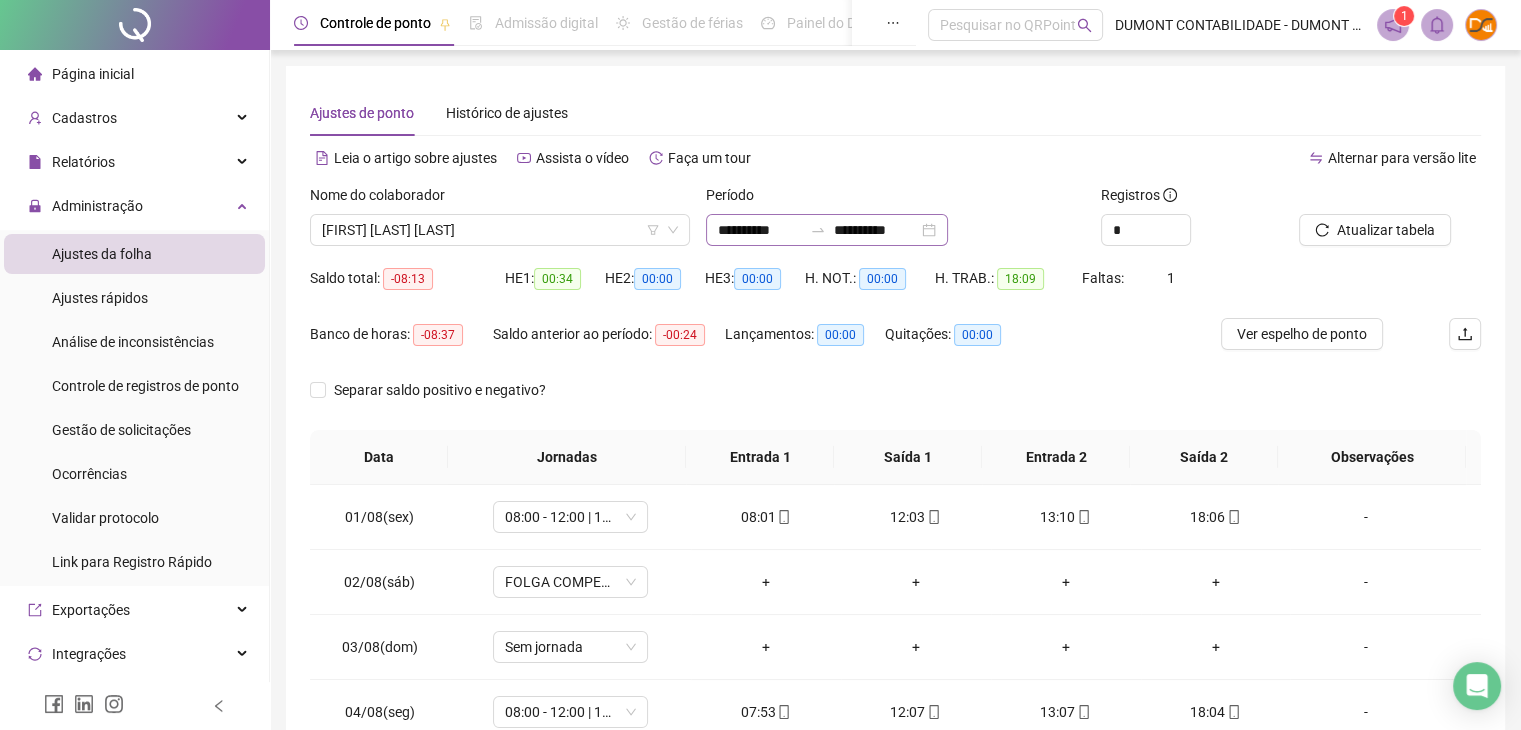 click at bounding box center (818, 230) 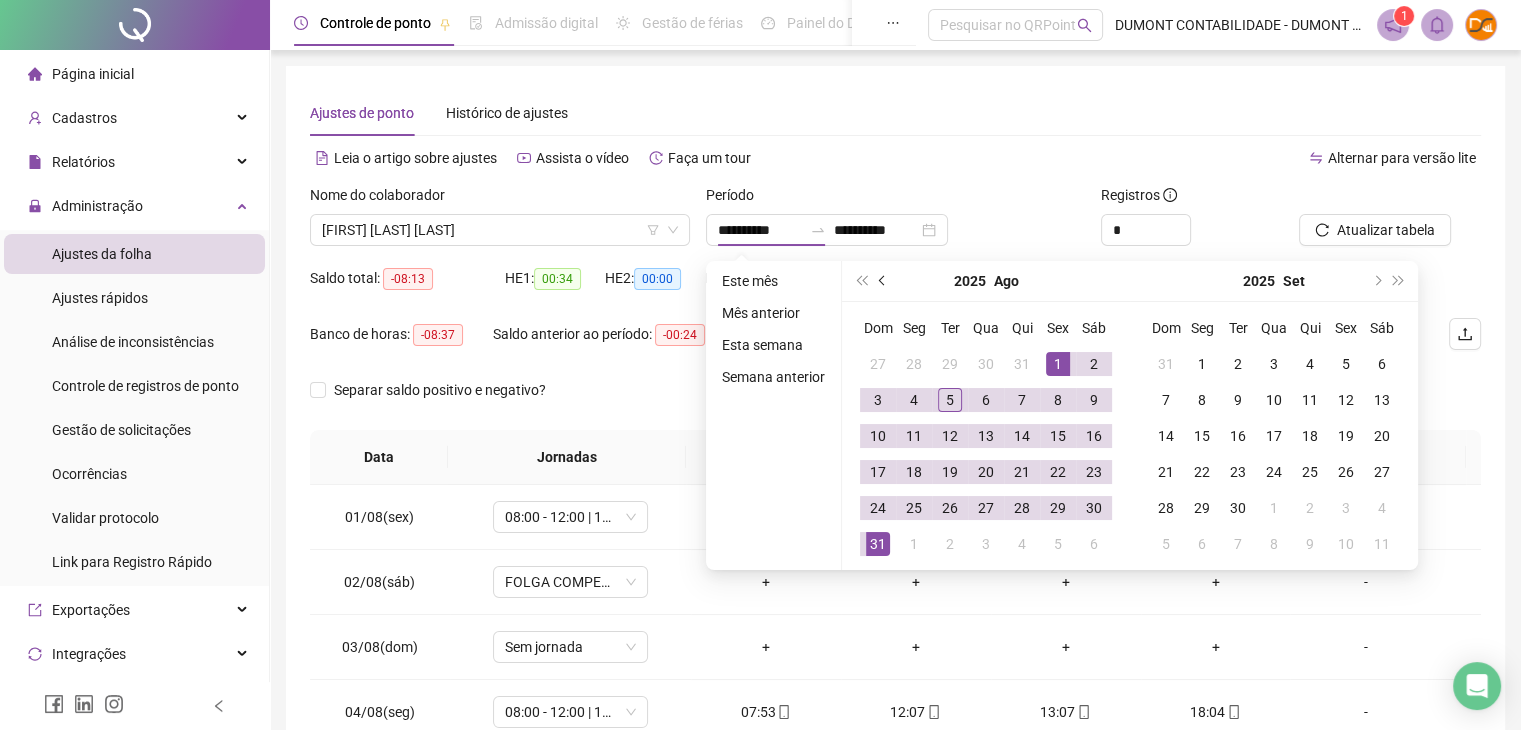click at bounding box center [883, 281] 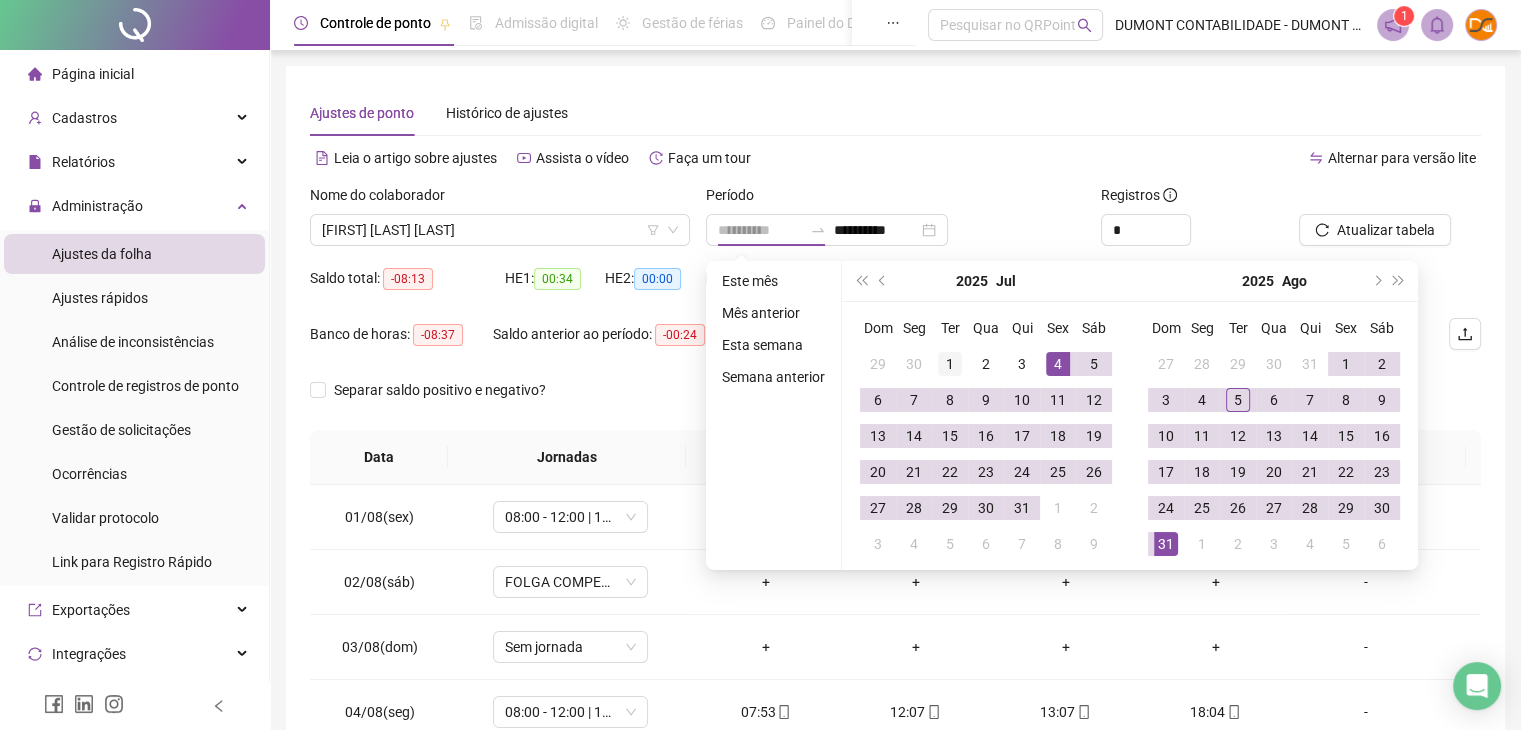 type on "**********" 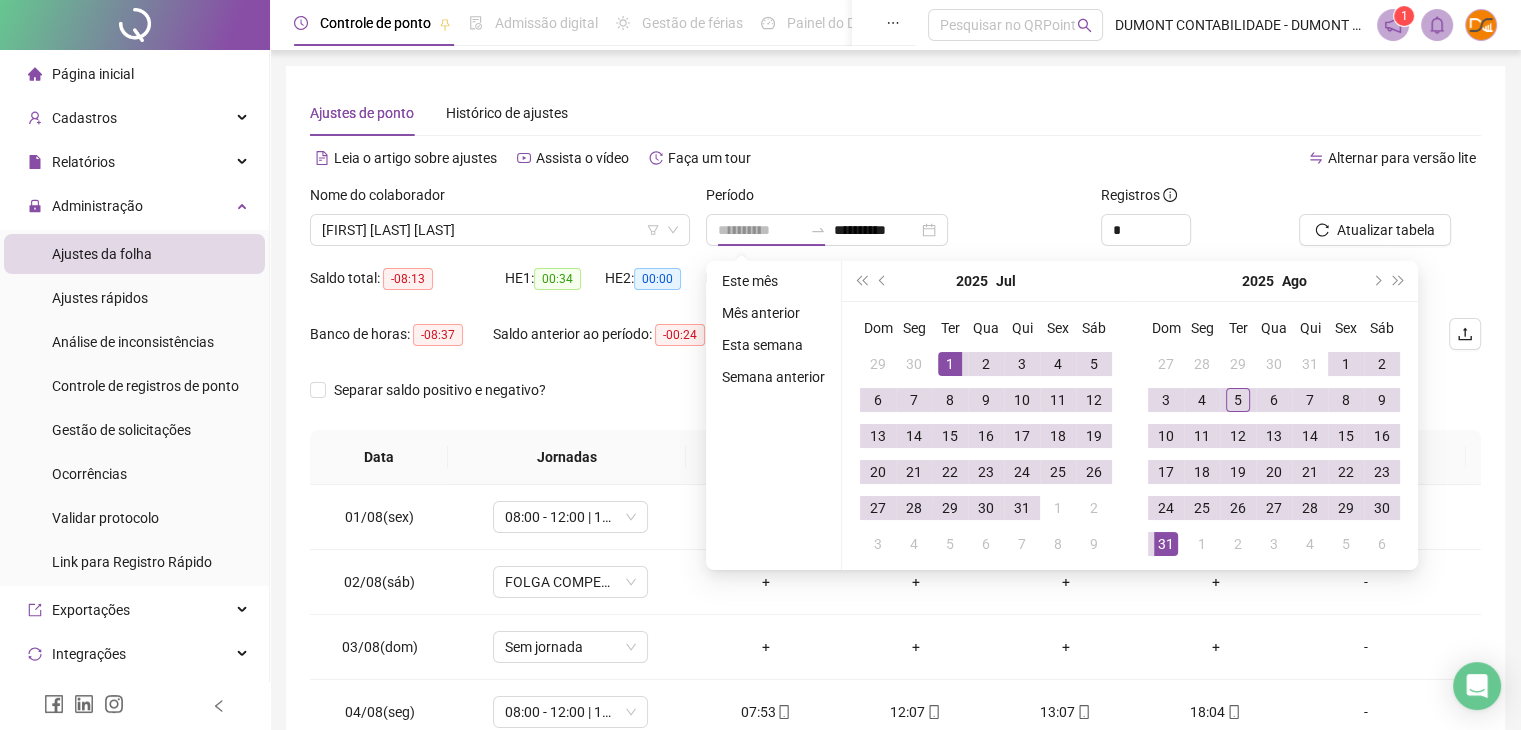 click on "1" at bounding box center [950, 364] 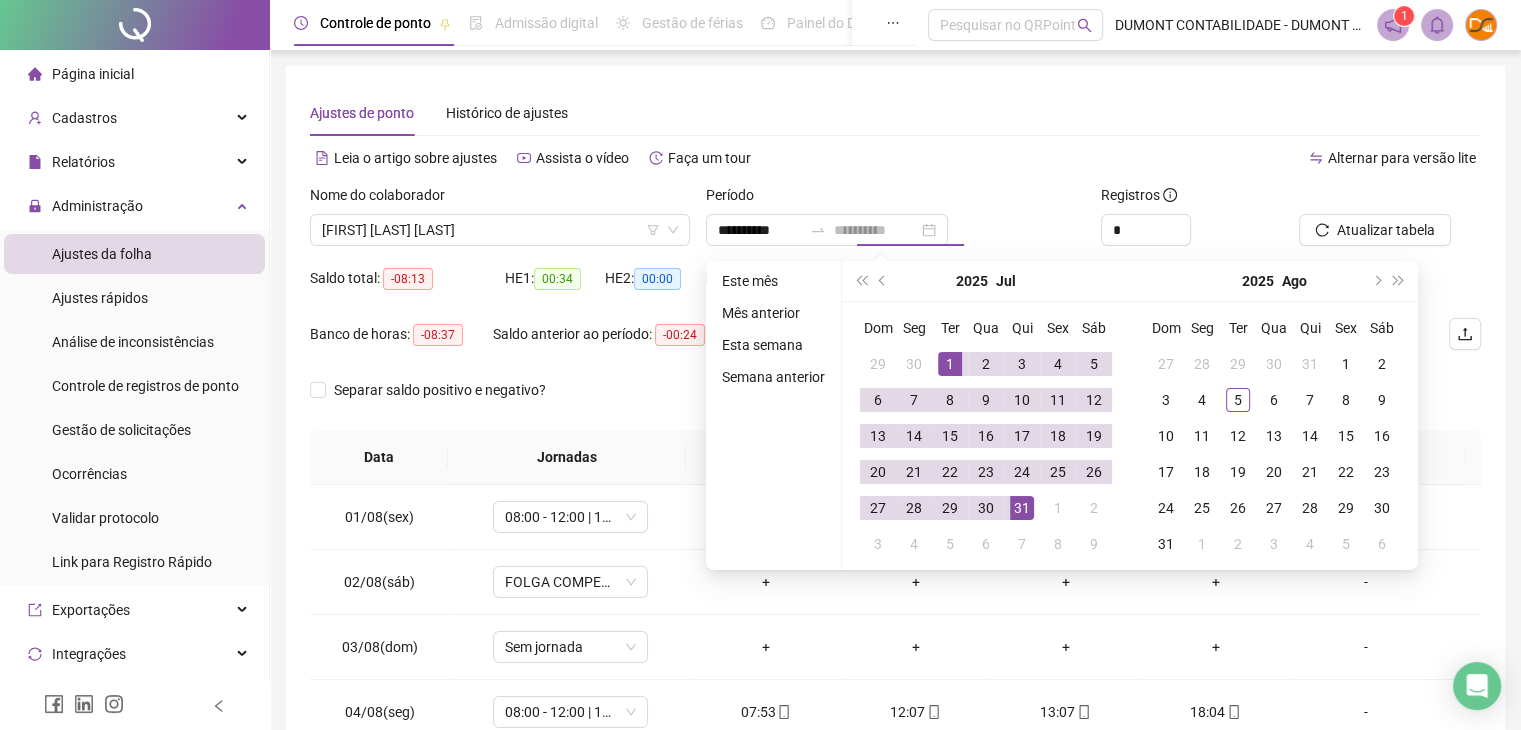click on "31" at bounding box center [1022, 508] 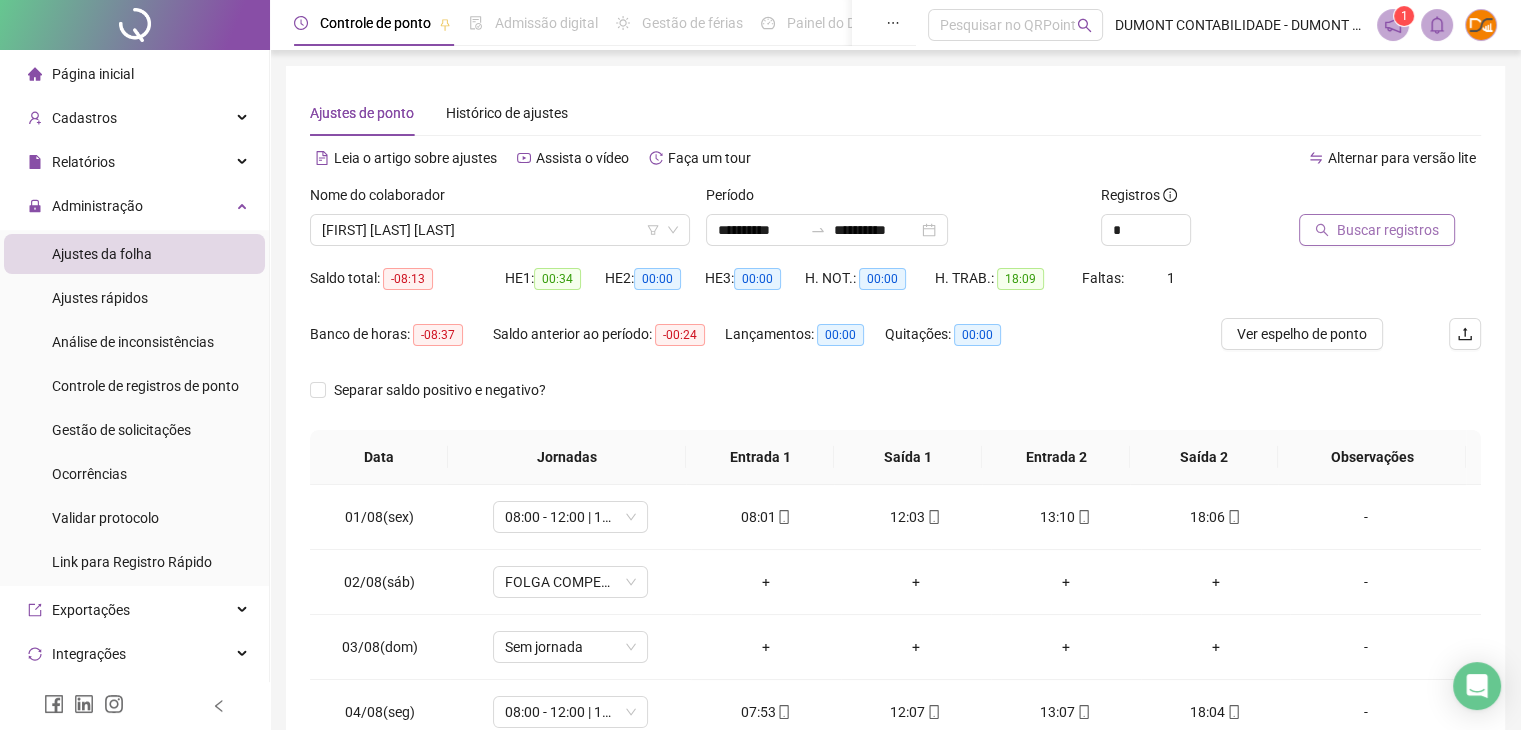 click on "Buscar registros" at bounding box center [1388, 230] 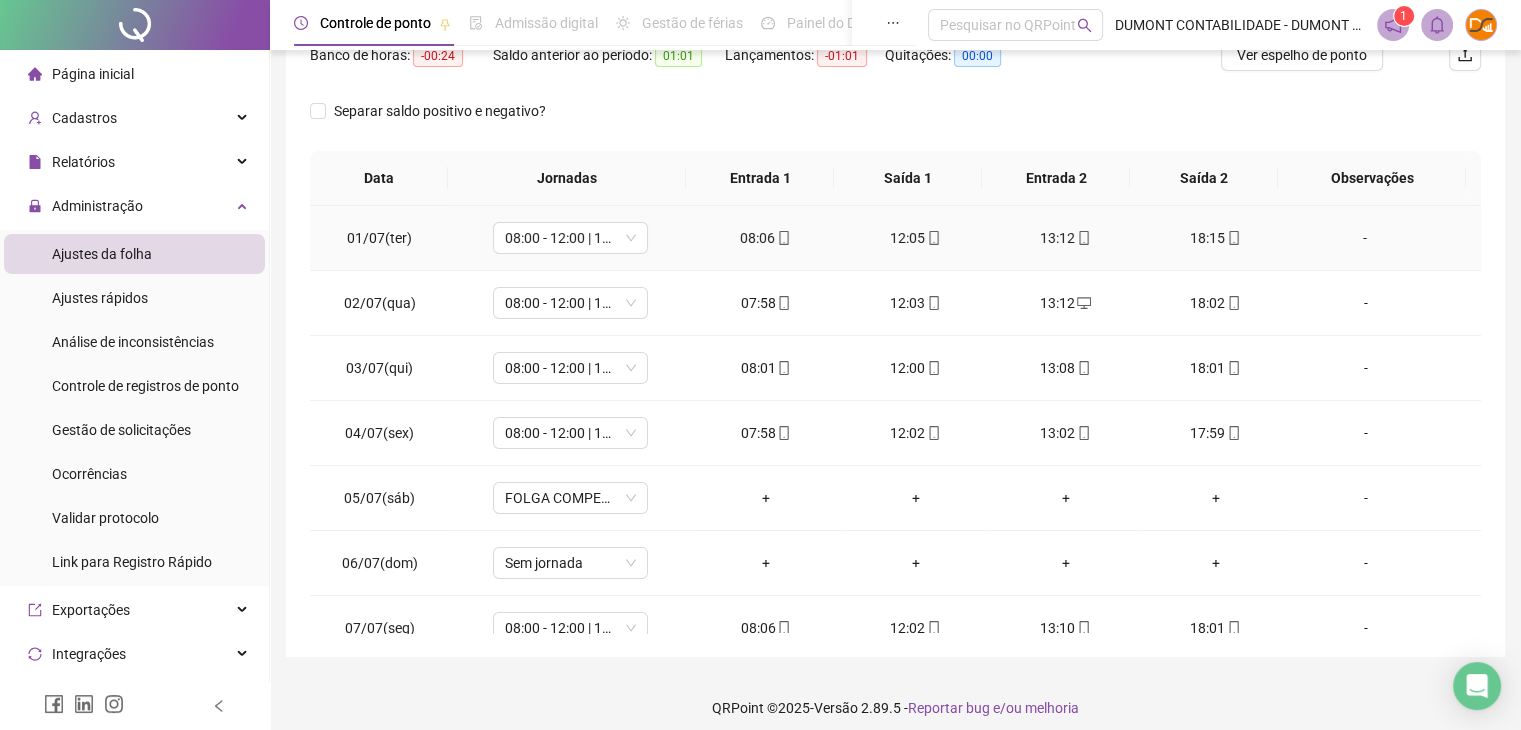 scroll, scrollTop: 292, scrollLeft: 0, axis: vertical 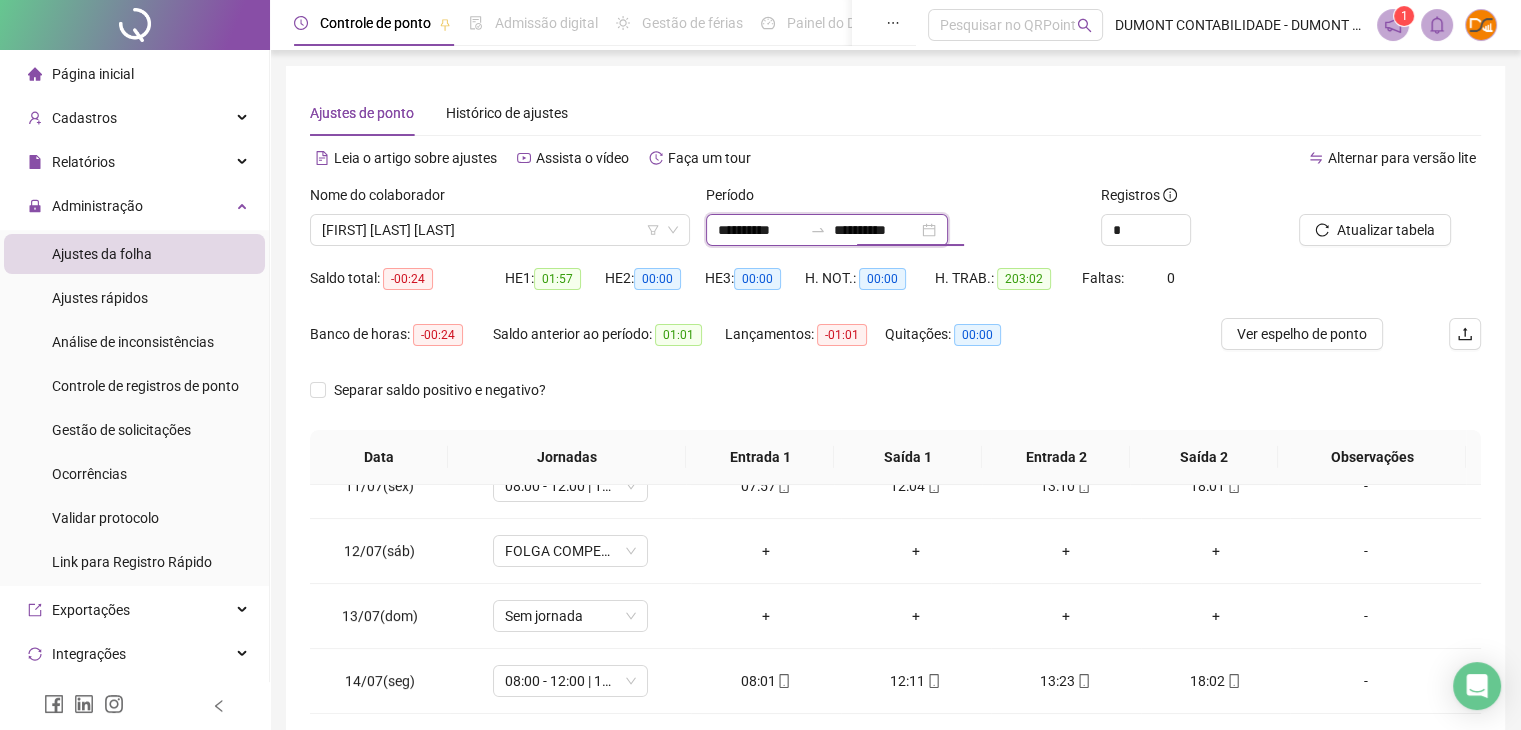 click on "**********" at bounding box center (876, 230) 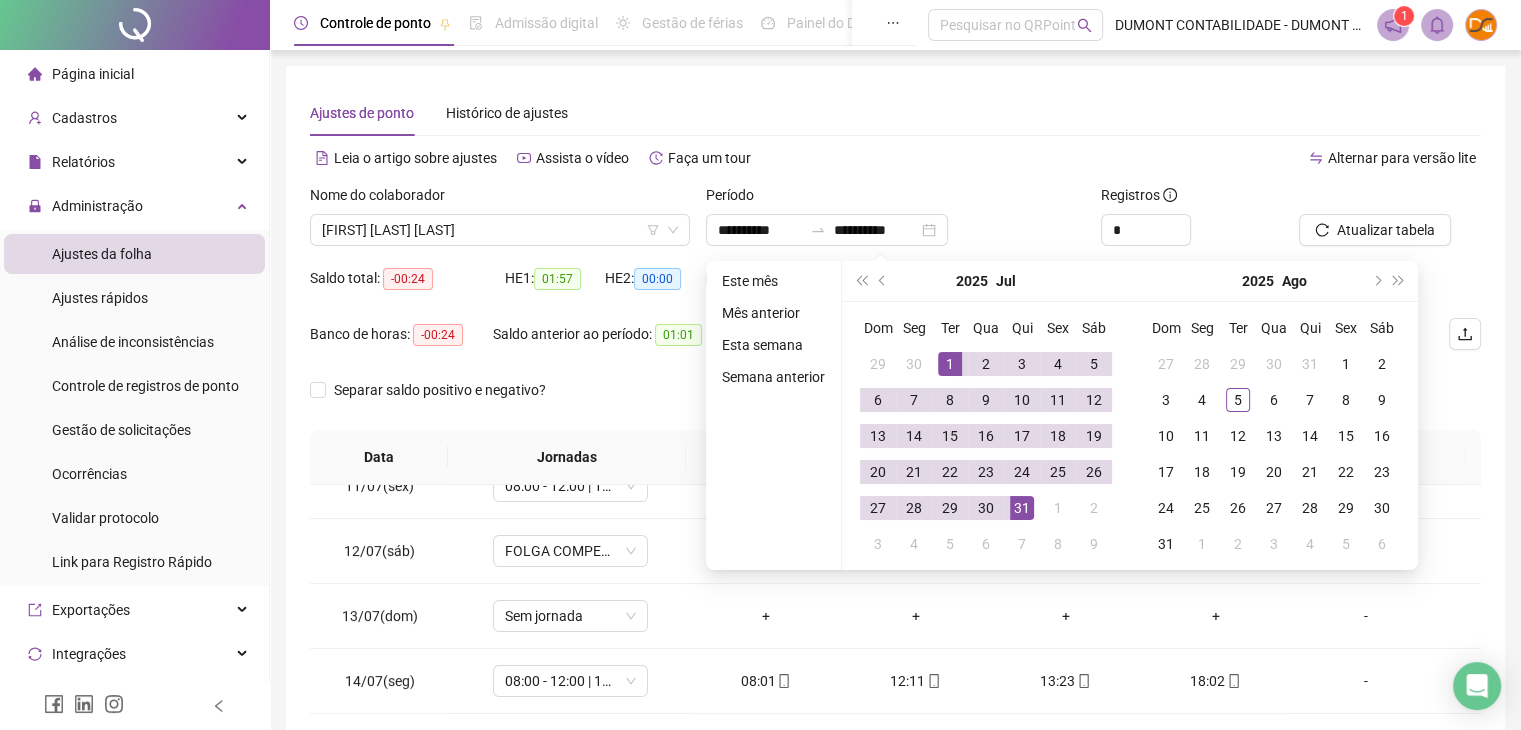 click on "Ajustes de ponto Histórico de ajustes" at bounding box center (895, 113) 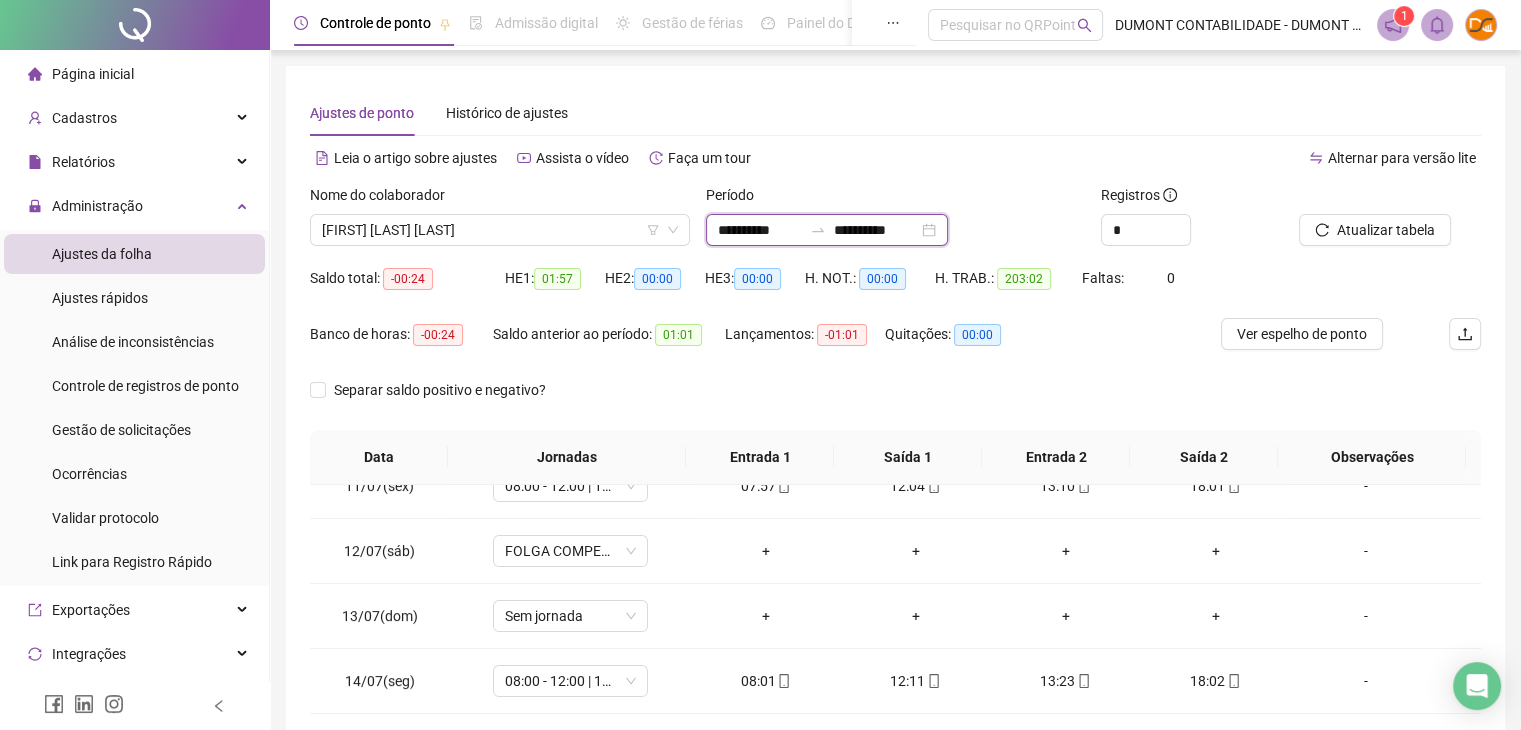 click on "**********" at bounding box center [876, 230] 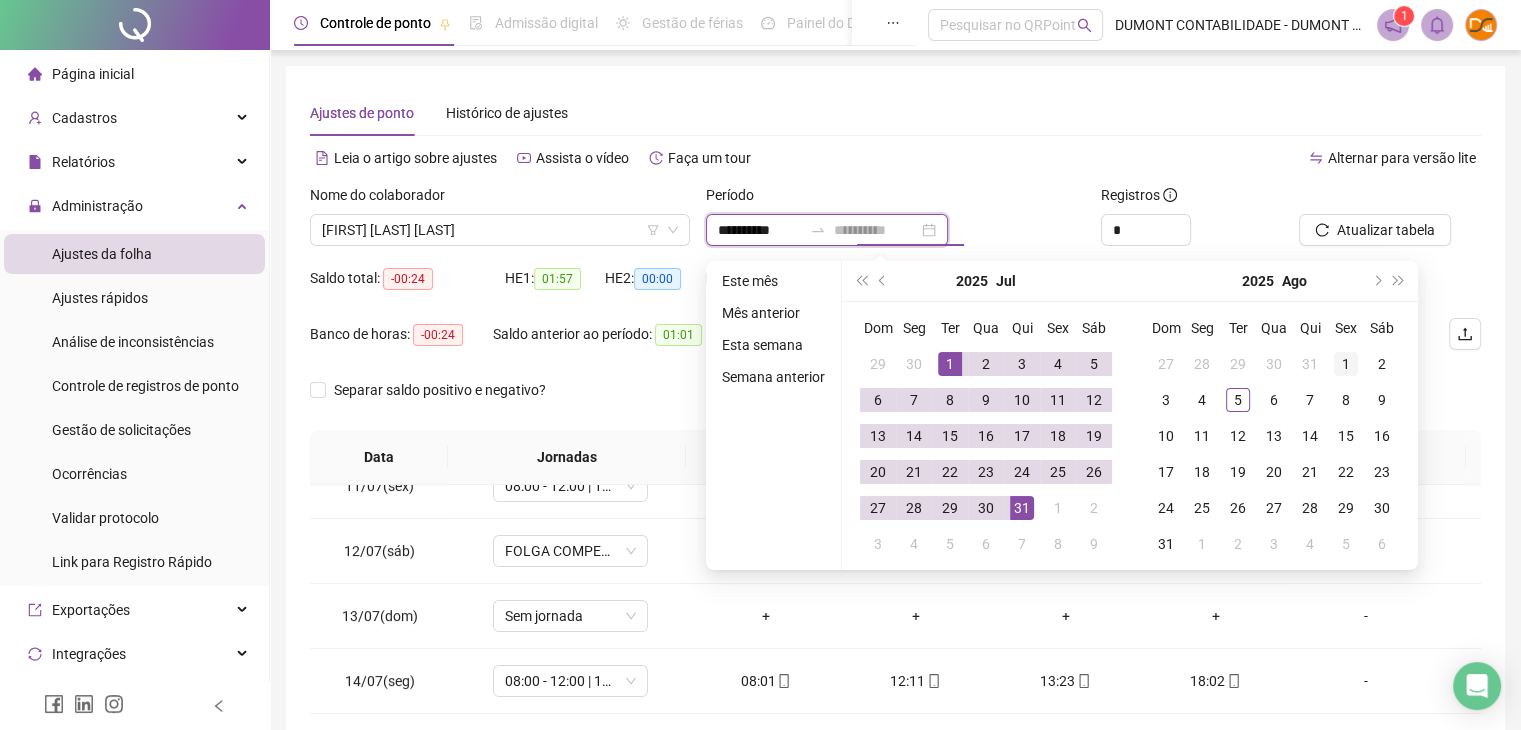 type on "**********" 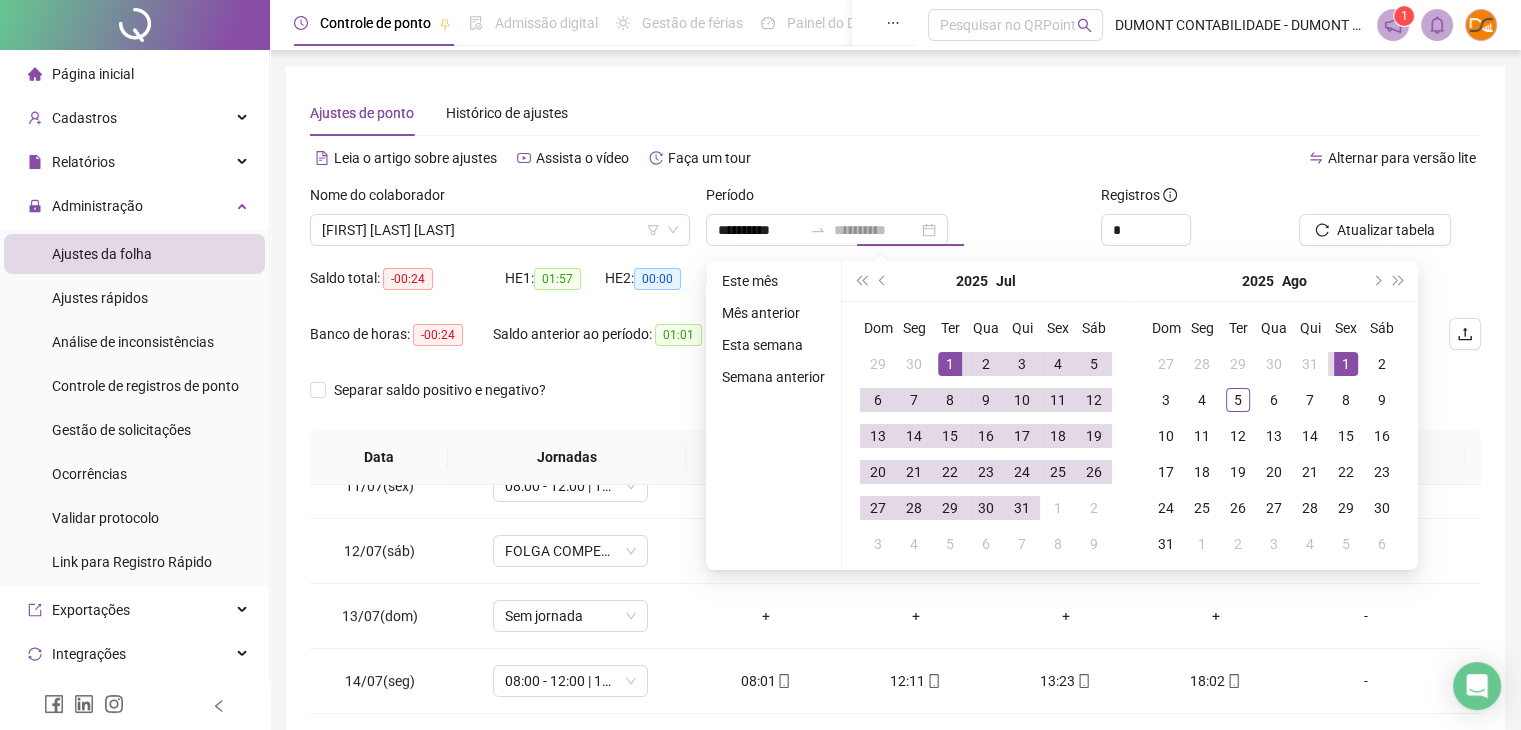 click on "1" at bounding box center (1346, 364) 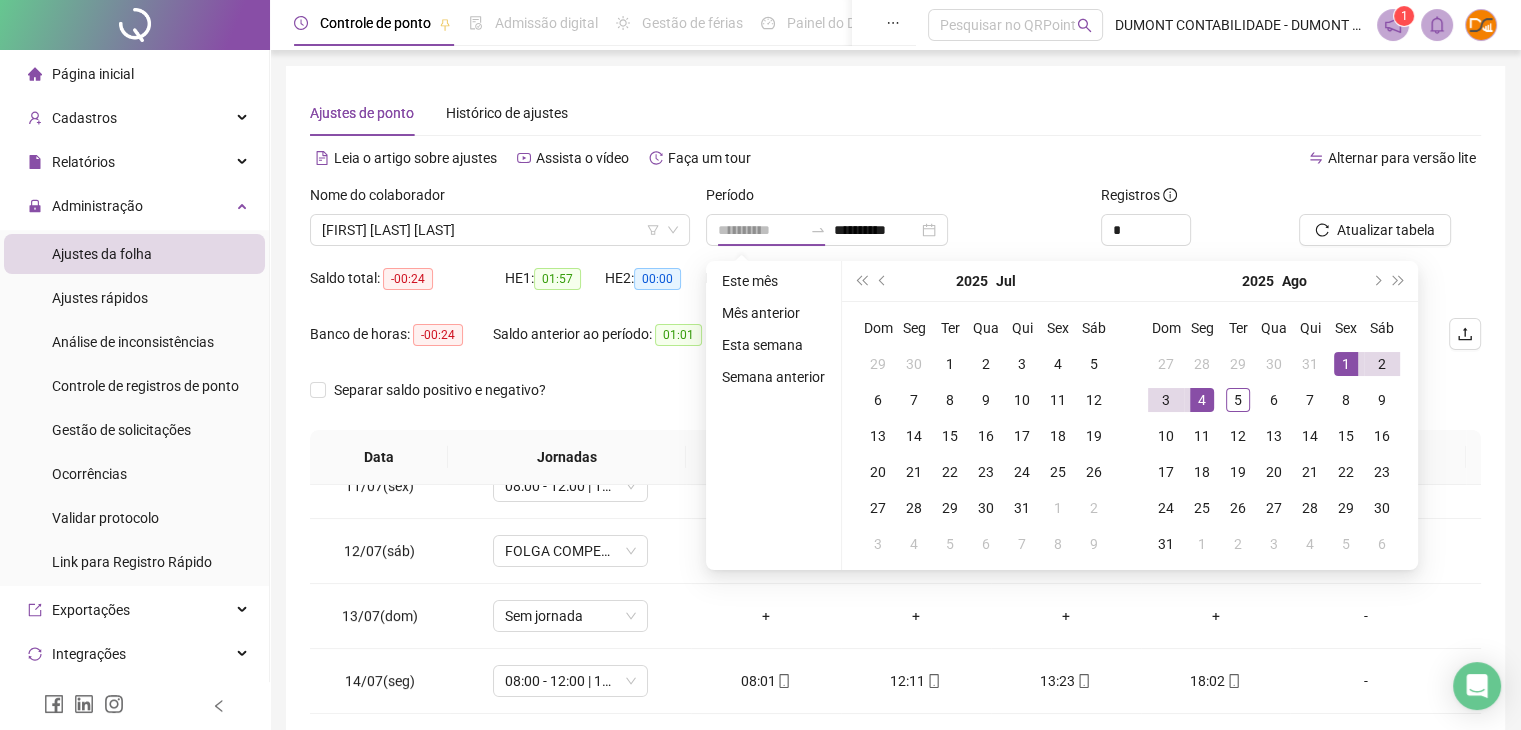 click on "4" at bounding box center (1202, 400) 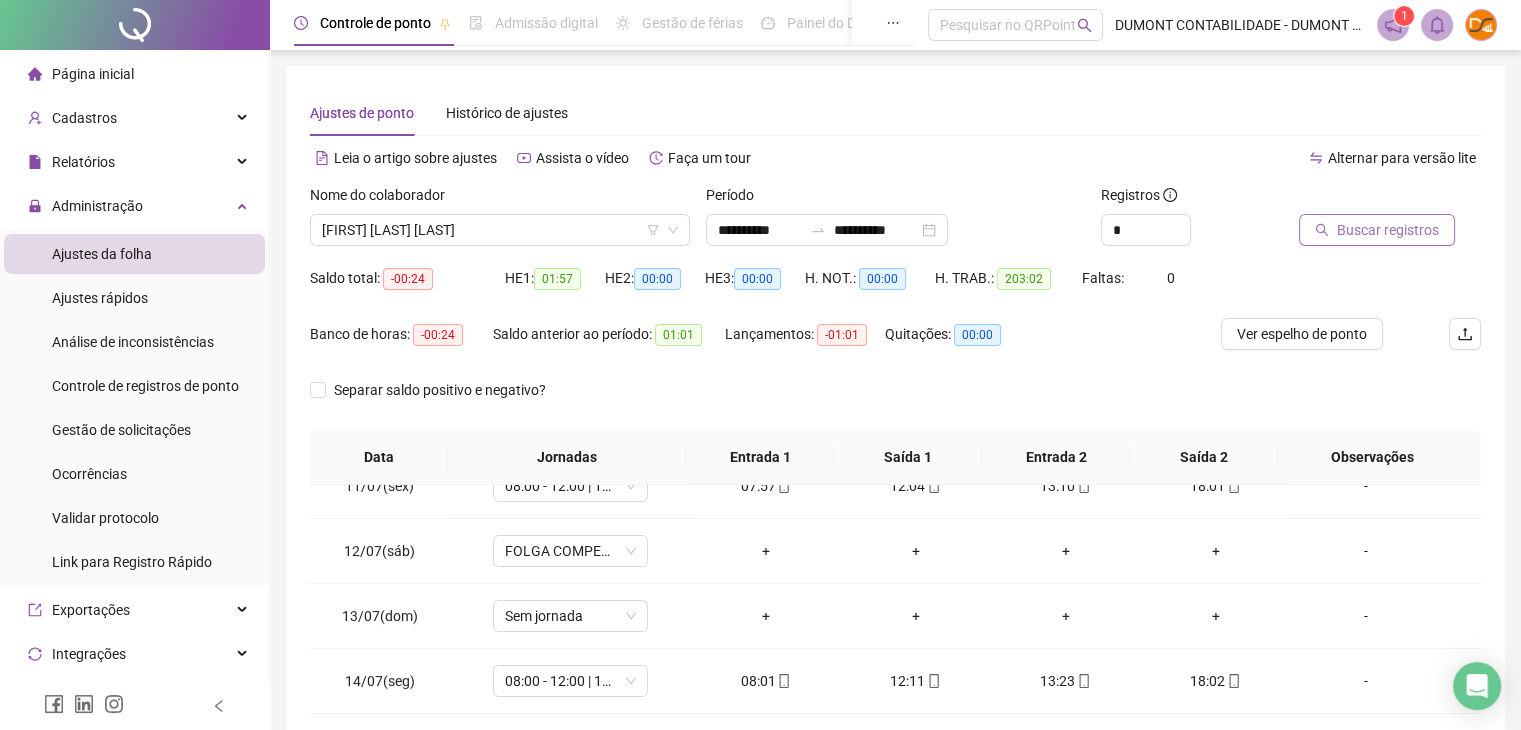 click on "Buscar registros" at bounding box center (1388, 230) 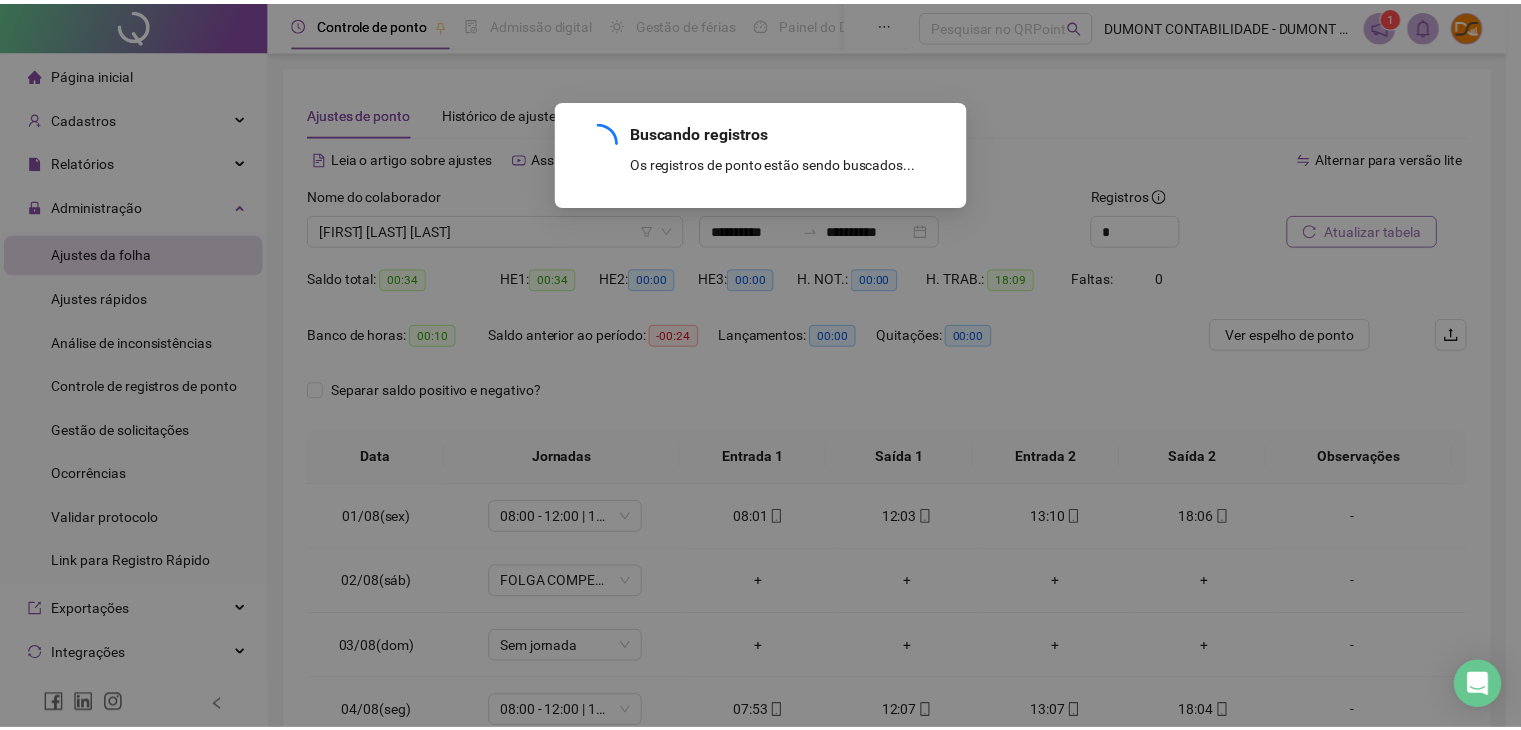 scroll, scrollTop: 0, scrollLeft: 0, axis: both 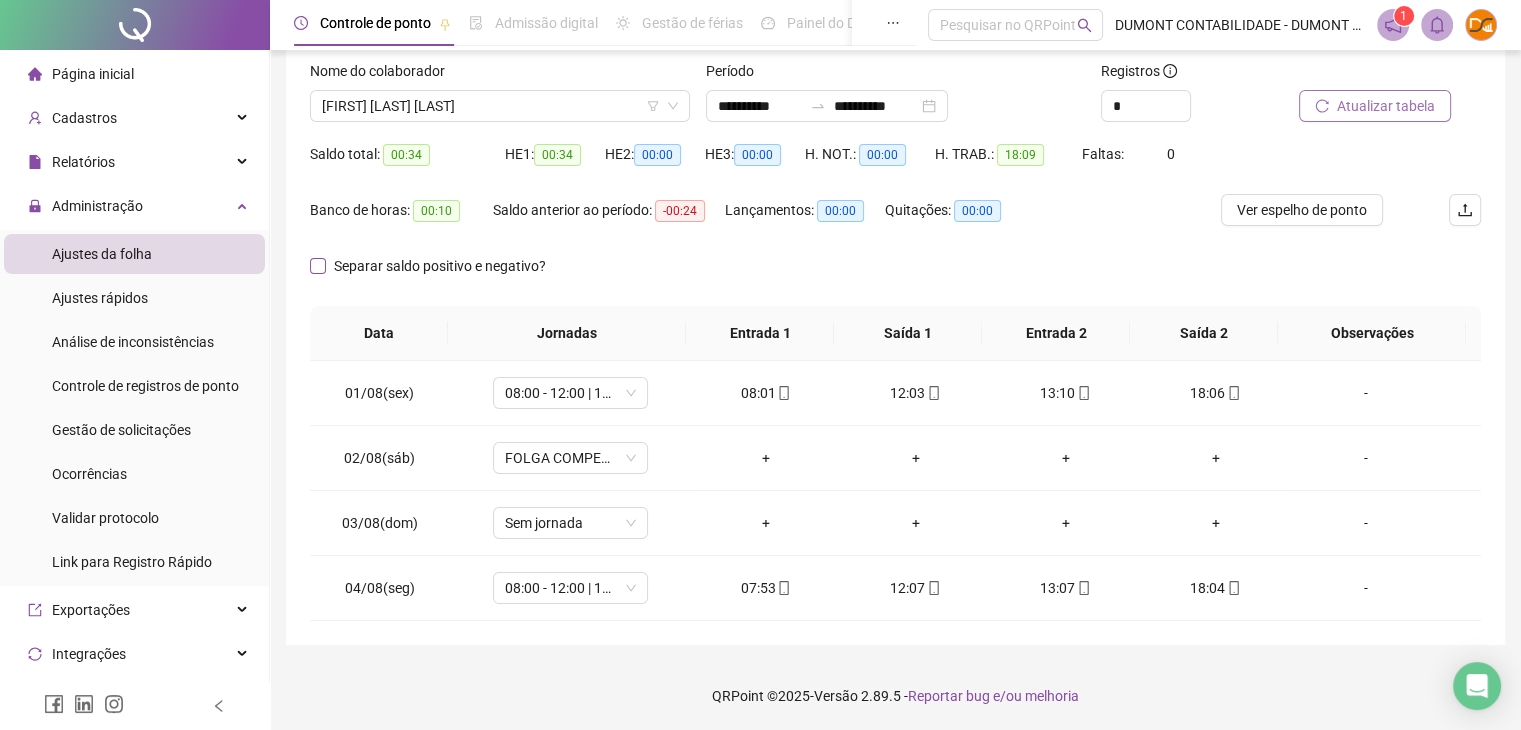 click on "Separar saldo positivo e negativo?" at bounding box center [440, 266] 